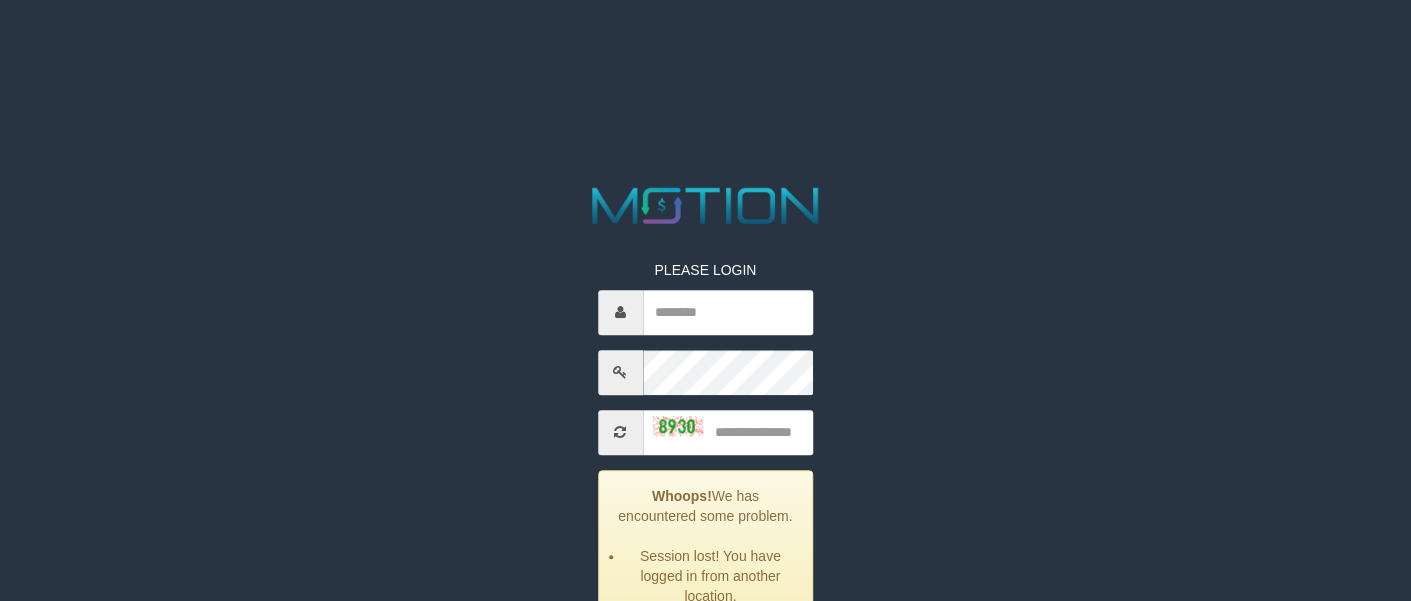 scroll, scrollTop: 84, scrollLeft: 0, axis: vertical 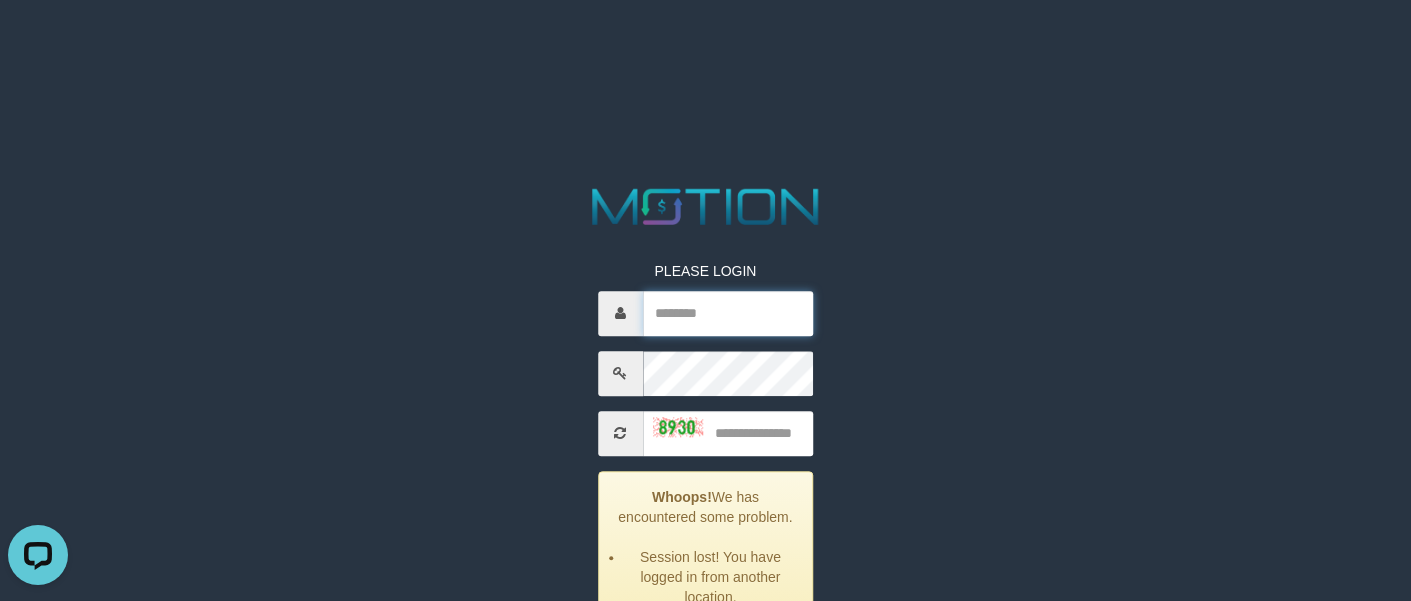 click at bounding box center (728, 313) 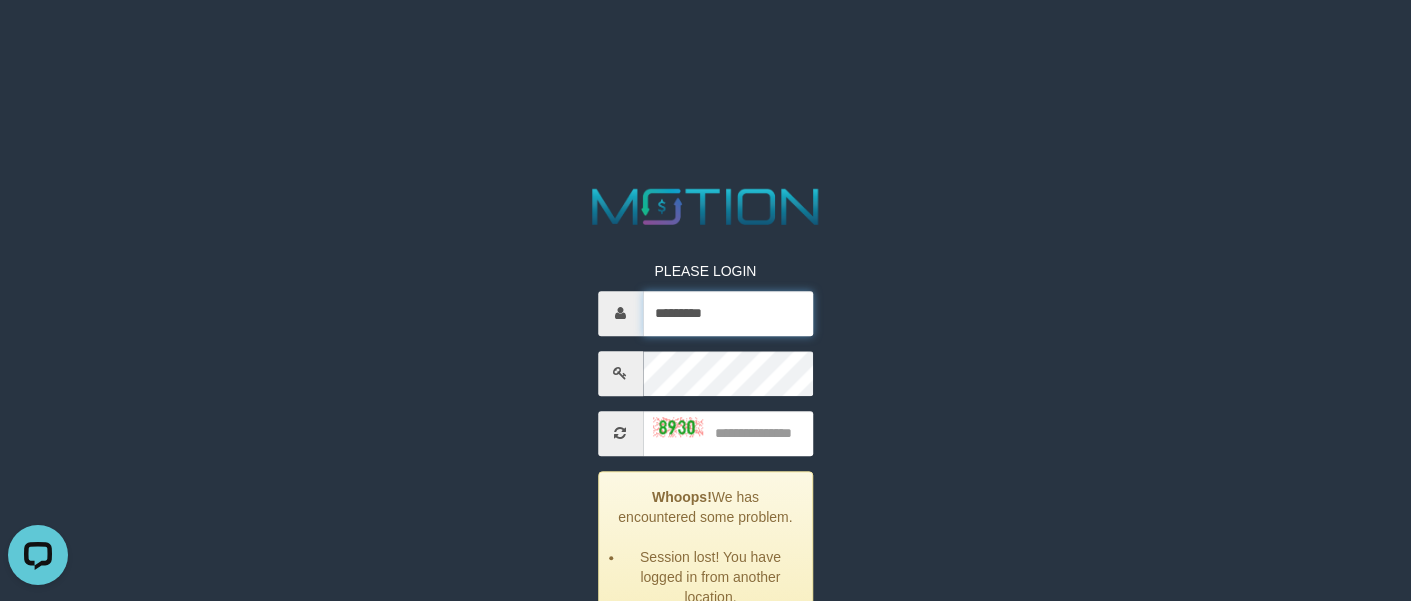 type on "*********" 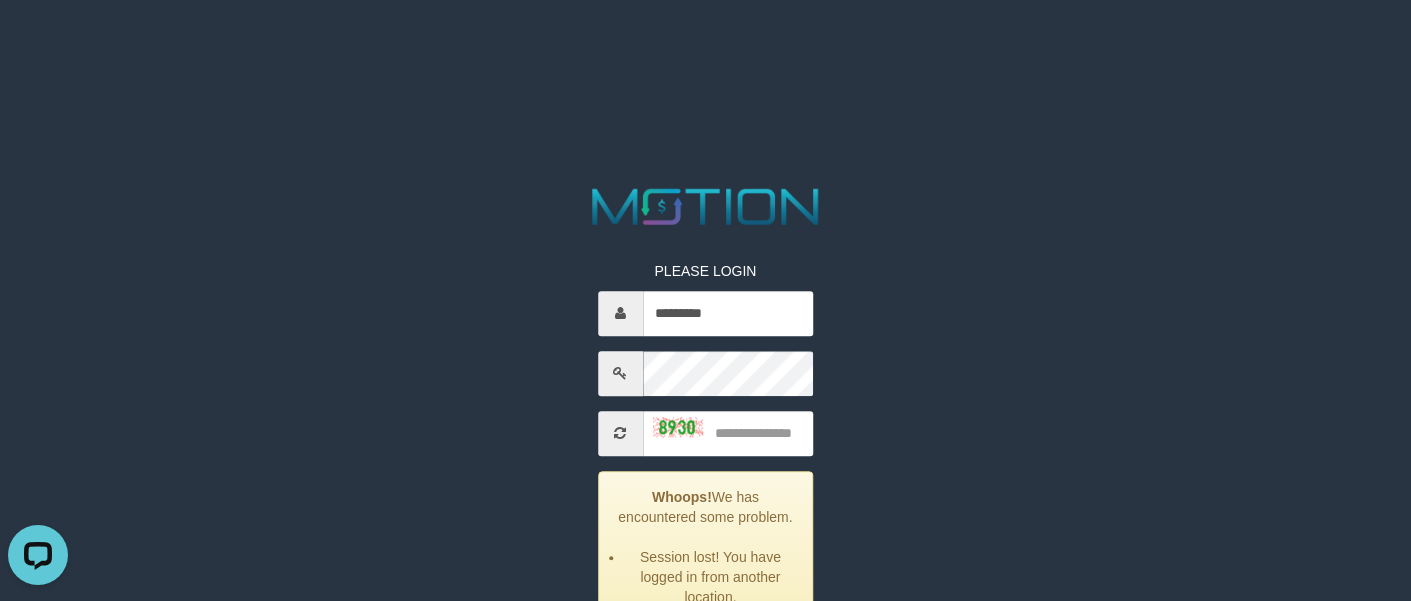 drag, startPoint x: 992, startPoint y: 234, endPoint x: 785, endPoint y: 333, distance: 229.45587 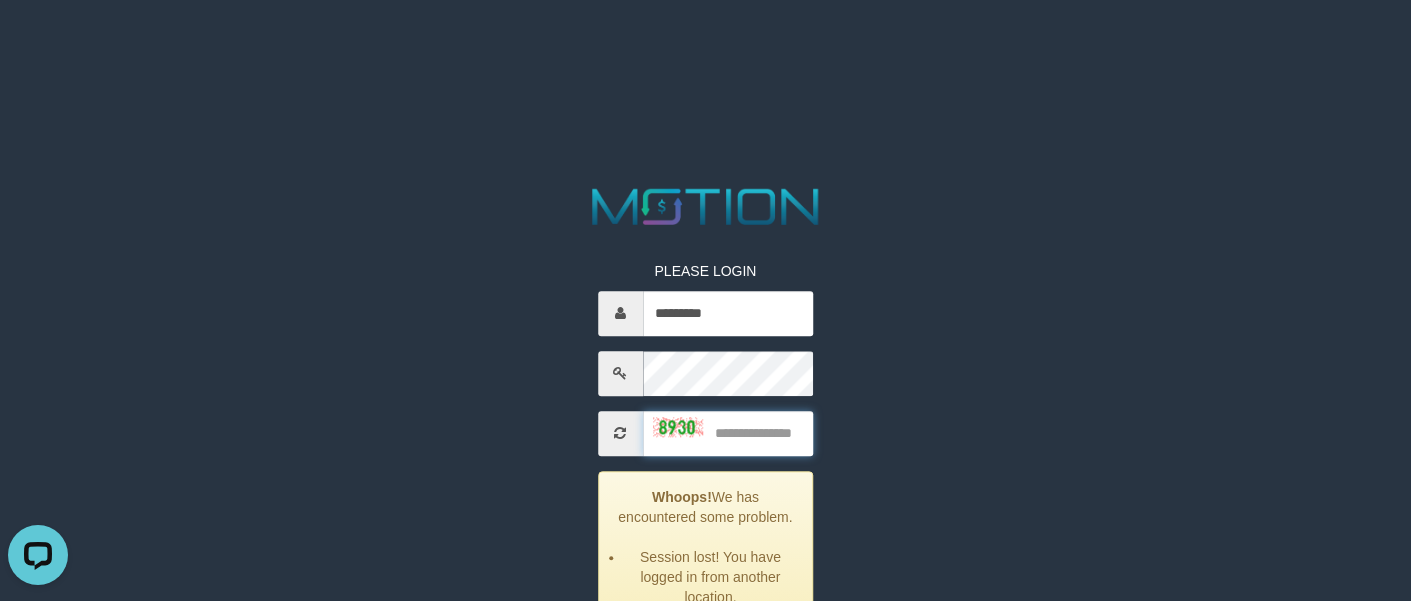click at bounding box center [728, 433] 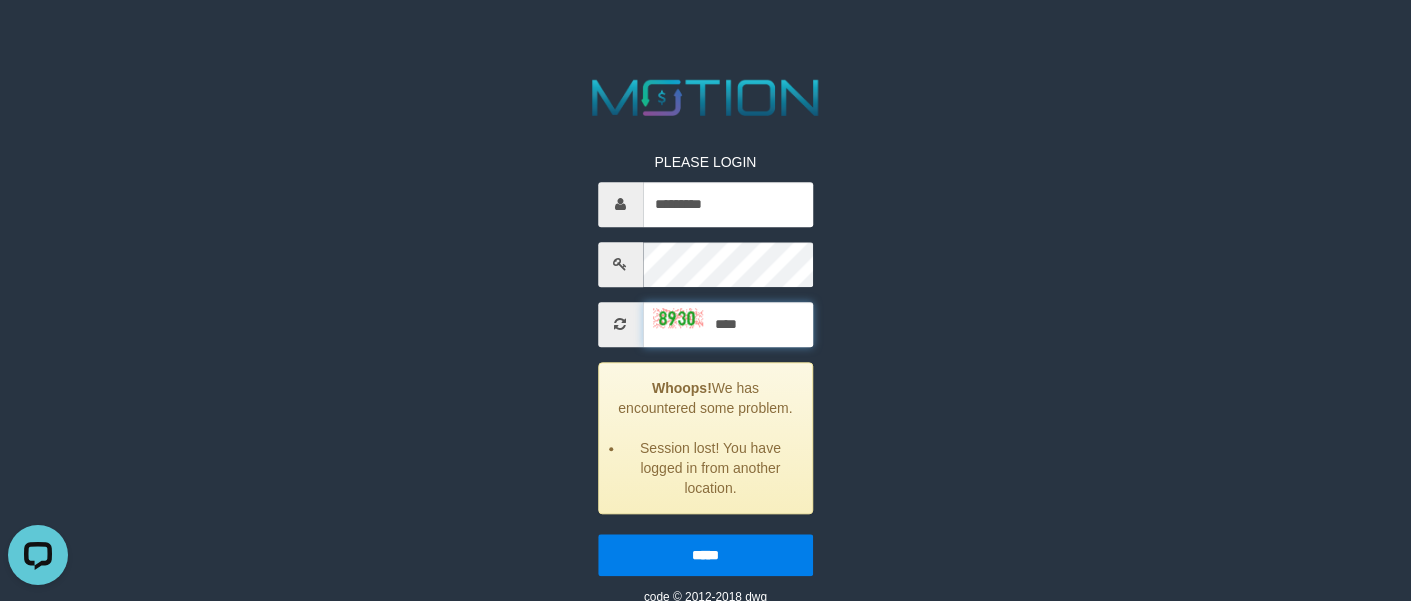 scroll, scrollTop: 198, scrollLeft: 0, axis: vertical 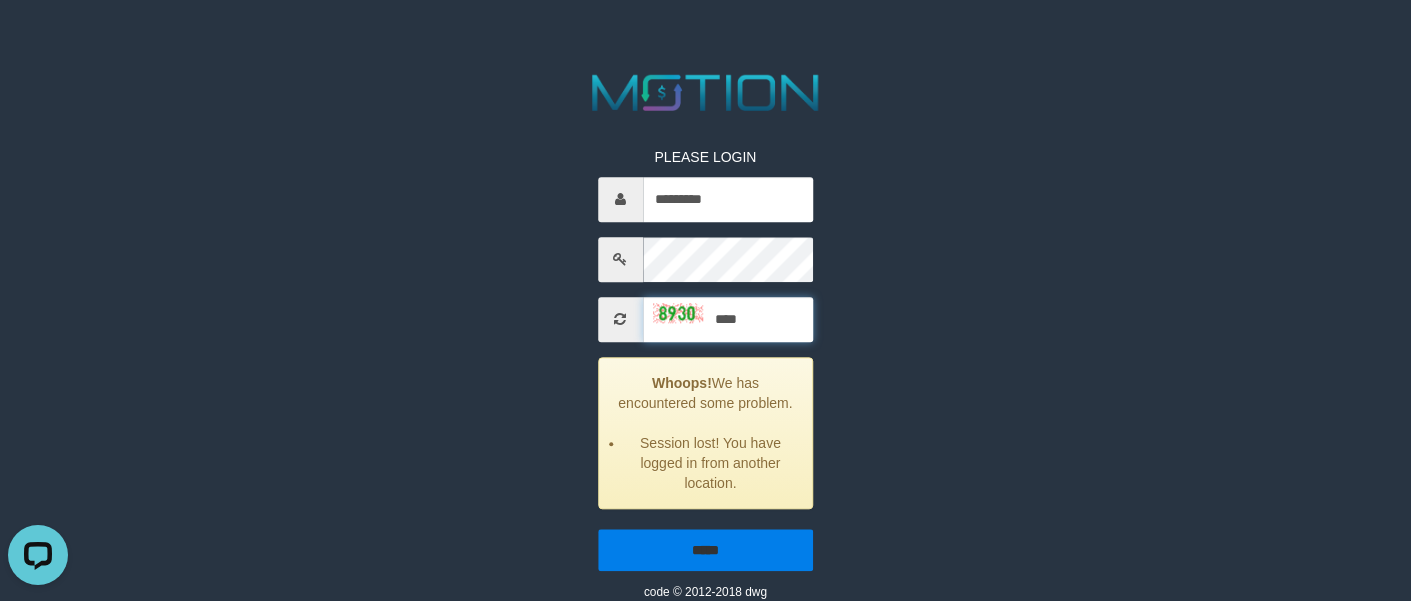 type on "****" 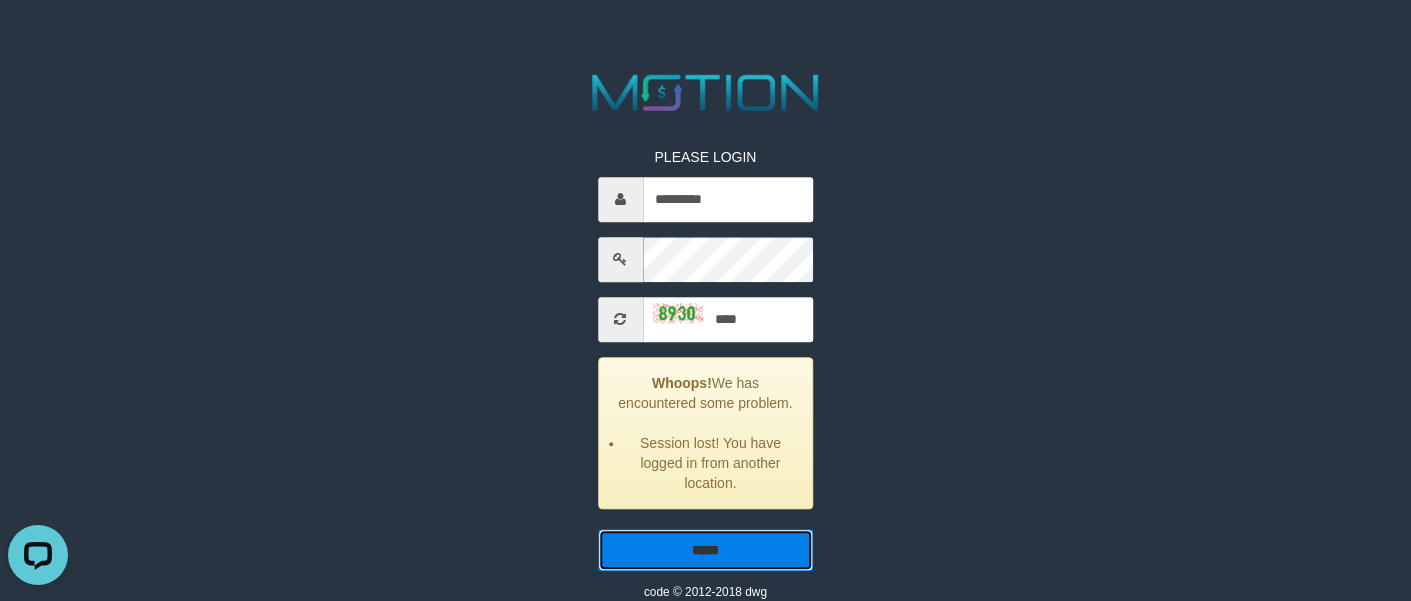 click on "*****" at bounding box center (705, 550) 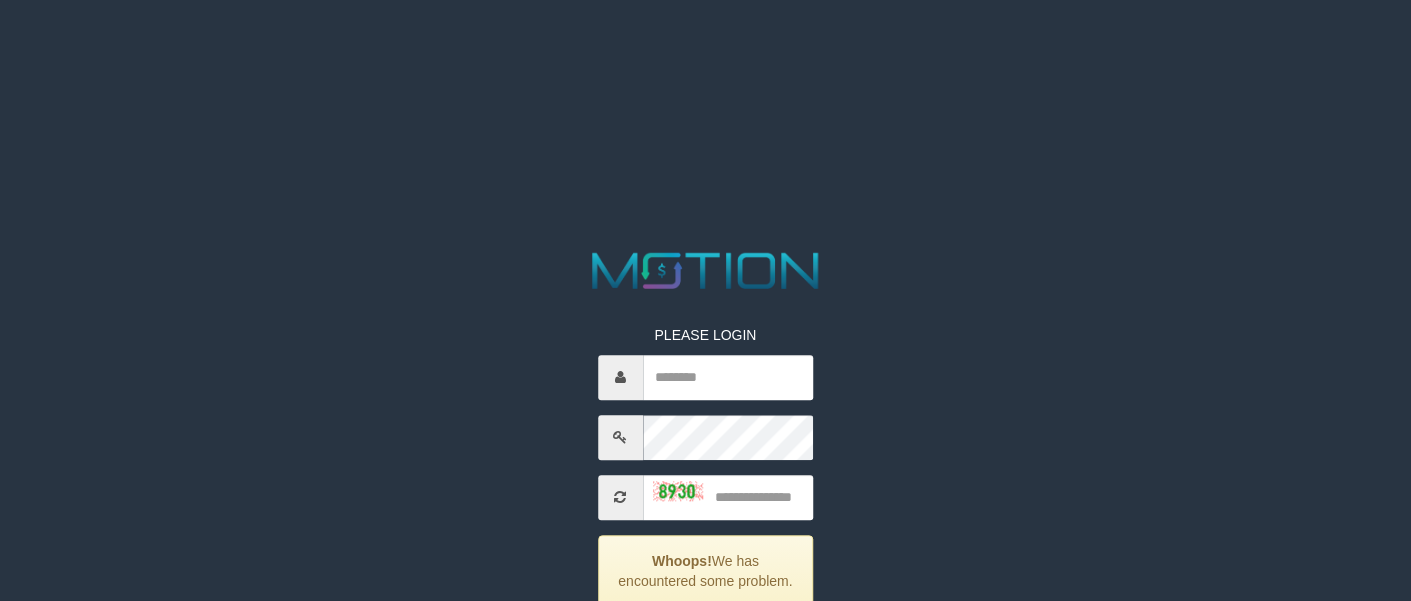 scroll, scrollTop: 0, scrollLeft: 0, axis: both 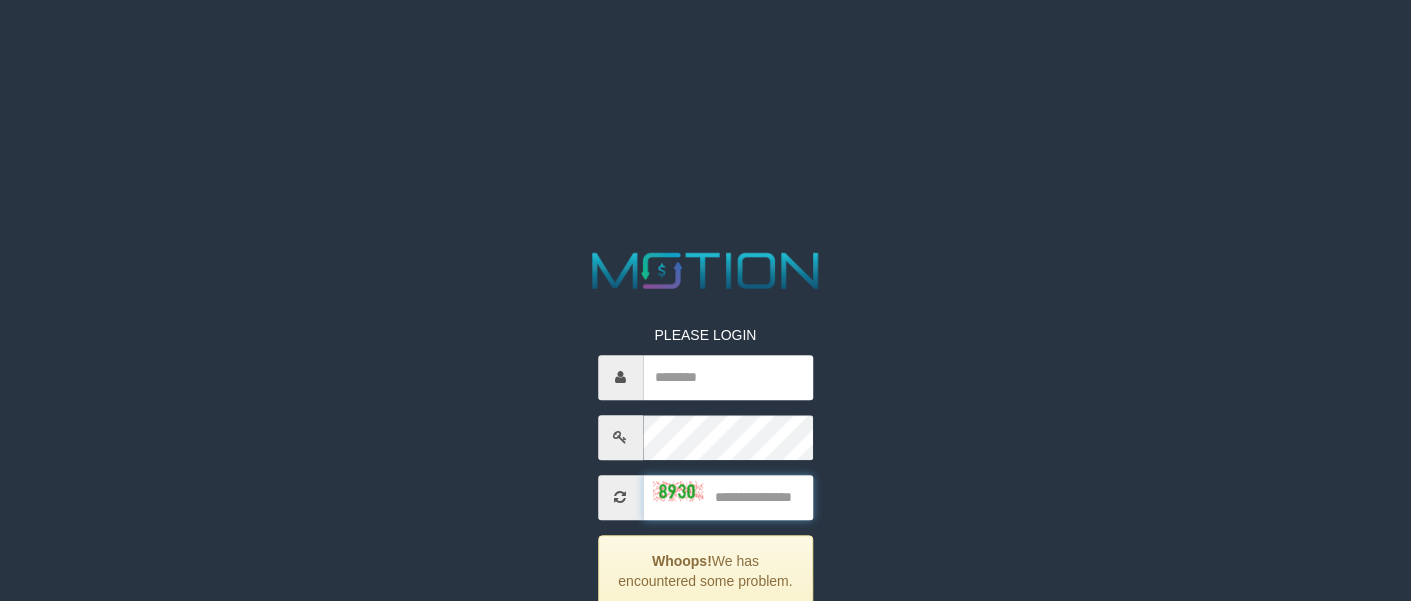 click at bounding box center [728, 497] 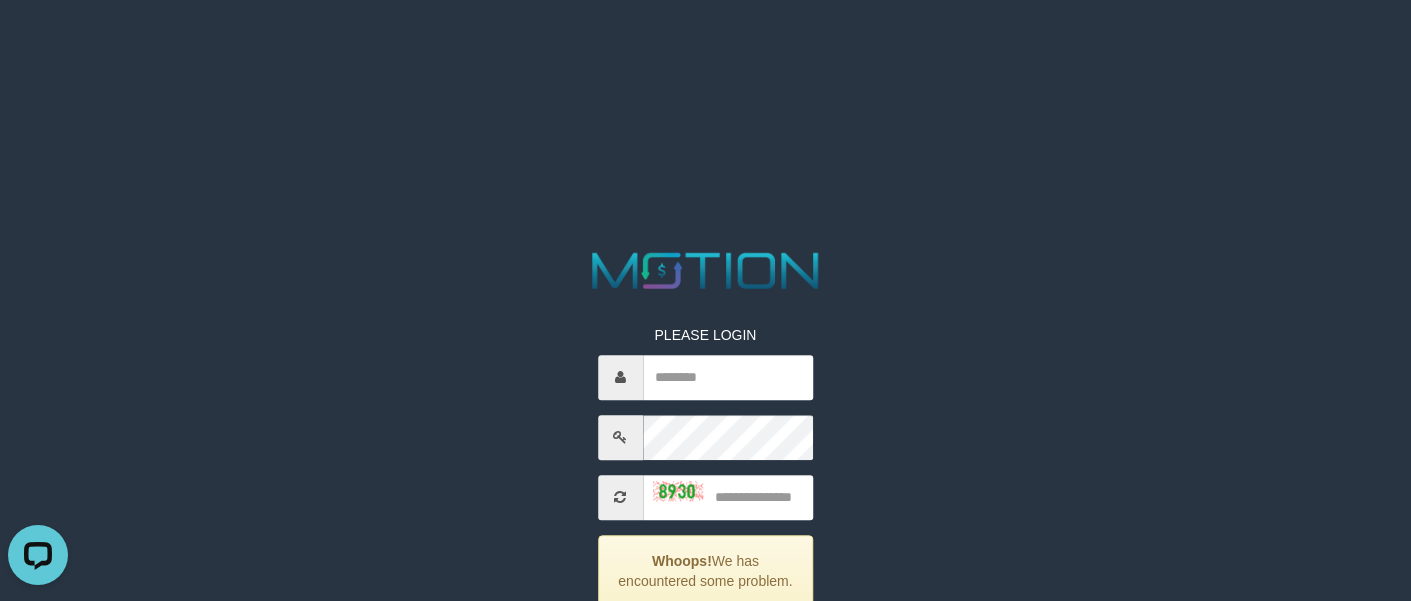 scroll, scrollTop: 0, scrollLeft: 0, axis: both 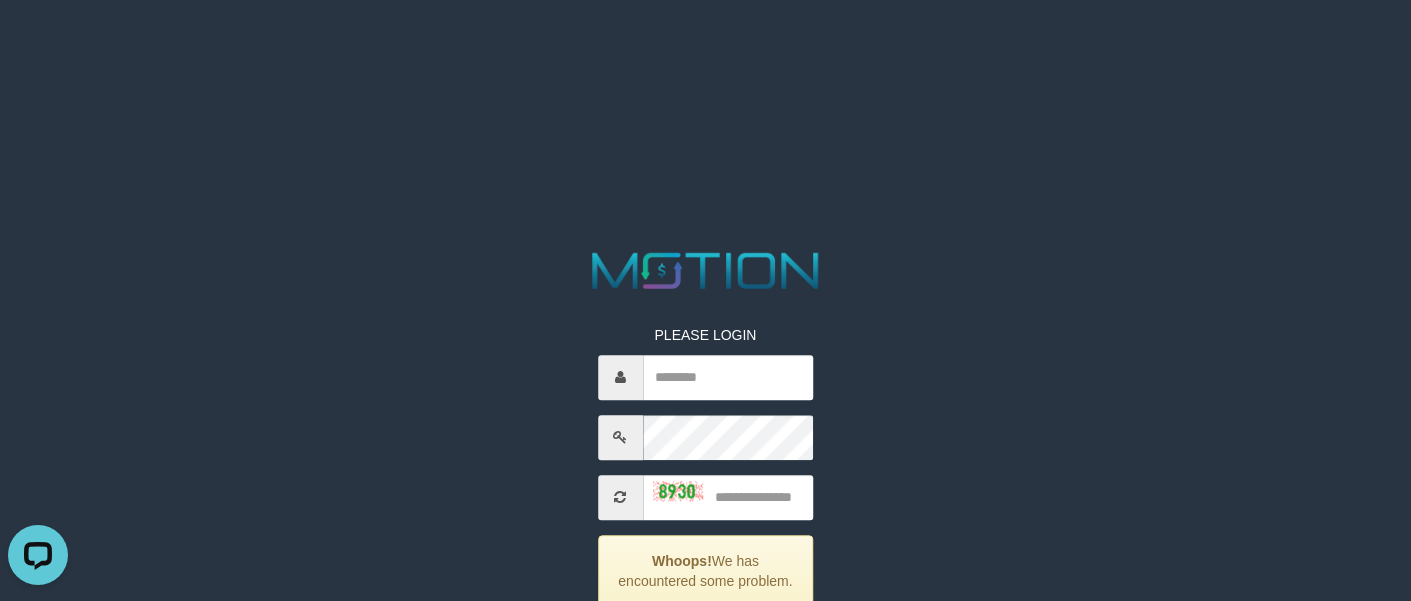 click on "PLEASE LOGIN
Whoops!  We has encountered some problem.
Invalid validation code.
*****
code © 2012-2018 dwg" at bounding box center [705, 517] 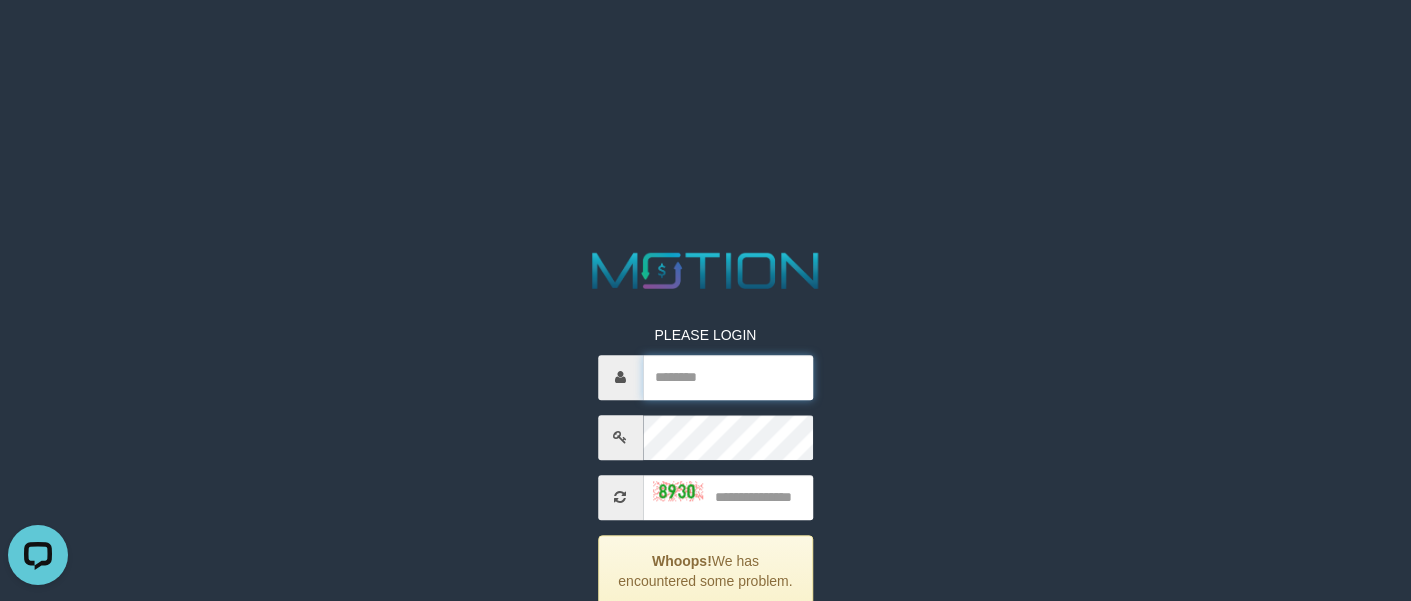 click at bounding box center [728, 377] 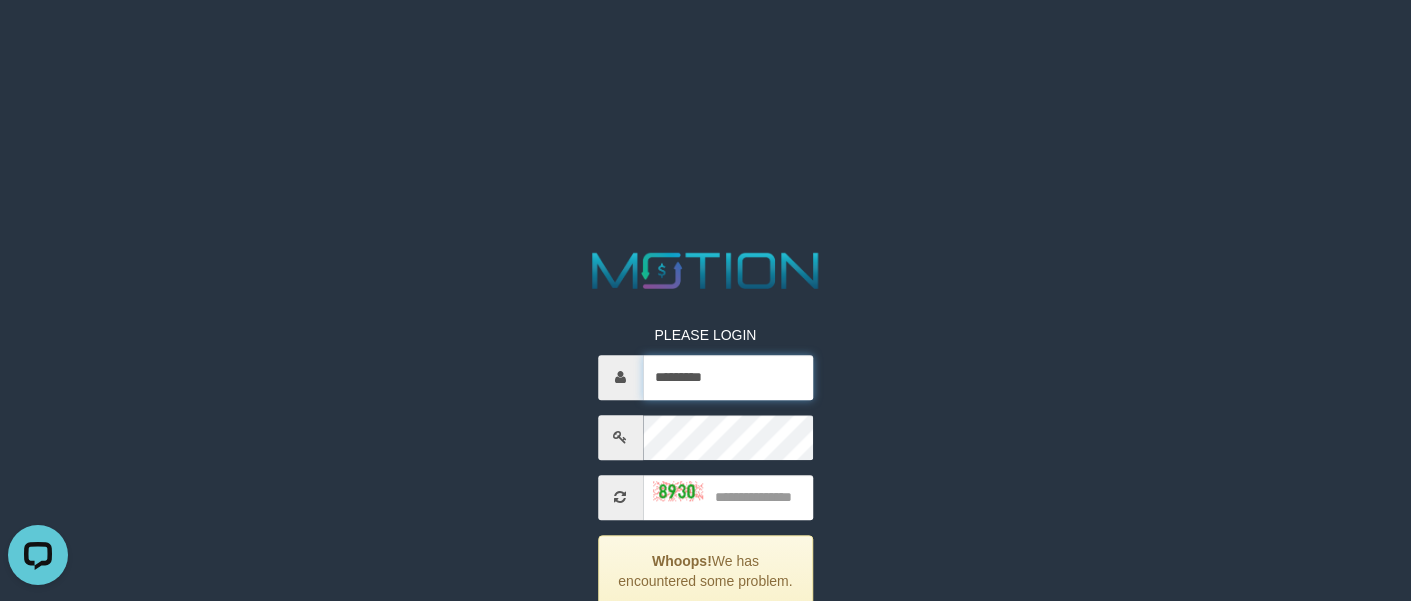 type on "*********" 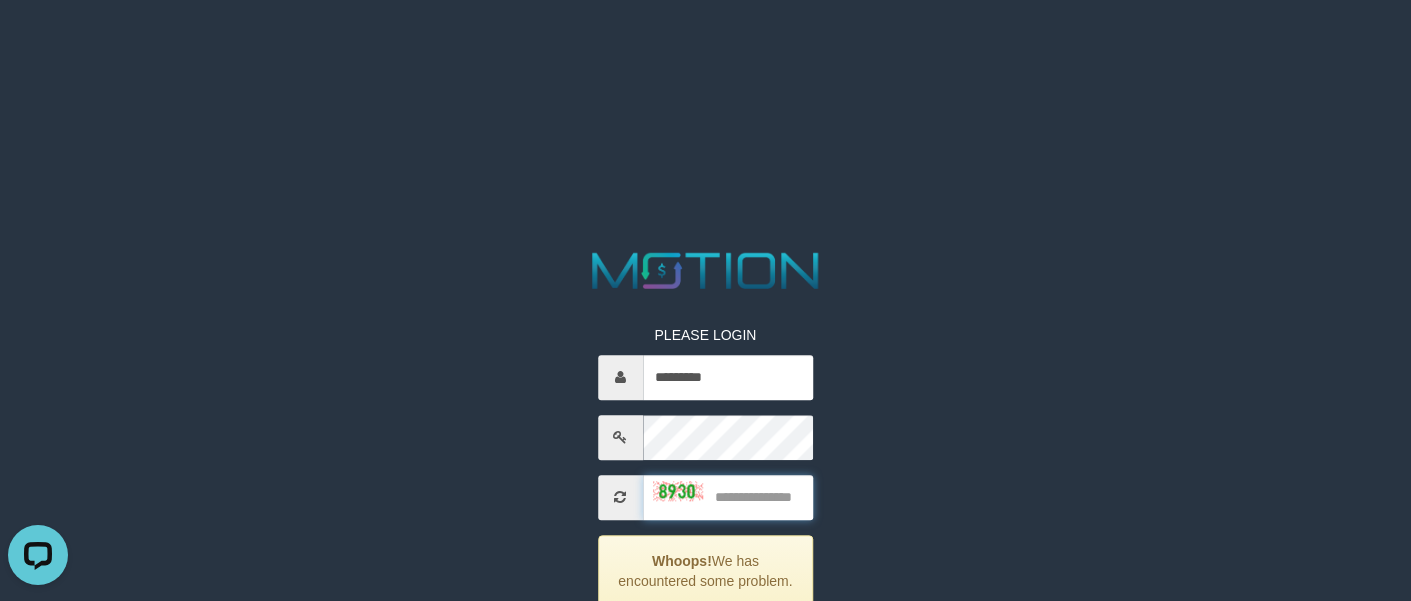 click at bounding box center (728, 497) 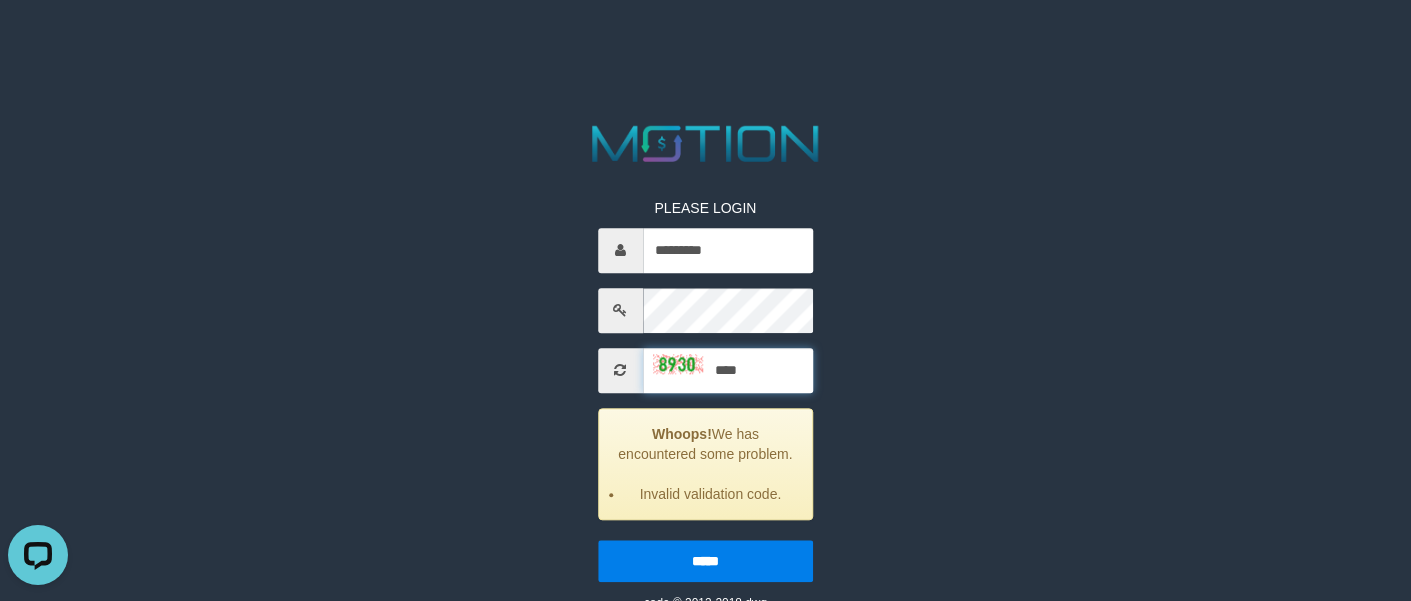 scroll, scrollTop: 138, scrollLeft: 0, axis: vertical 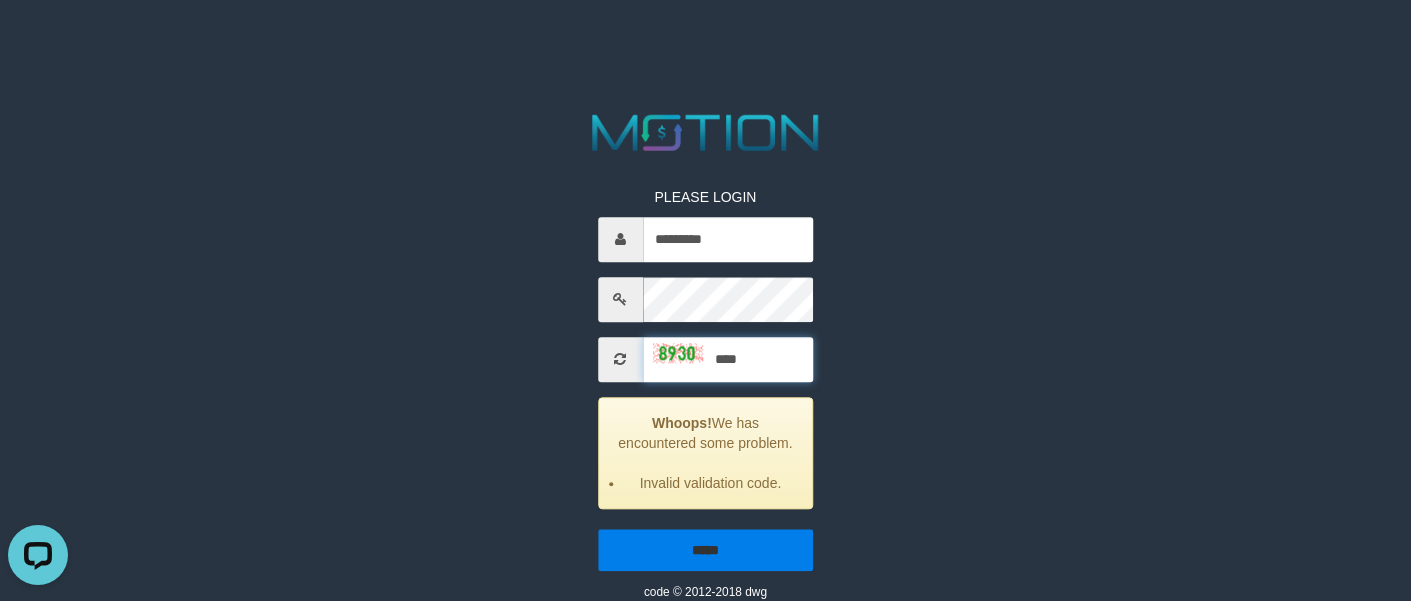 type on "****" 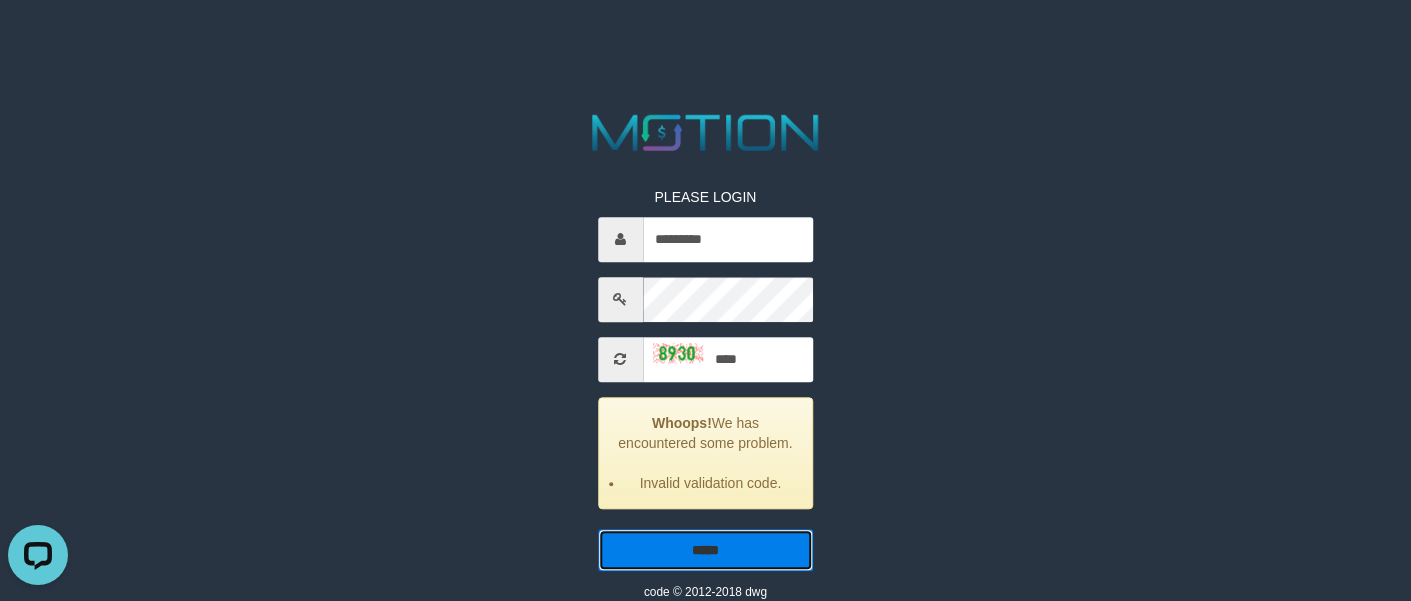 click on "*****" at bounding box center (705, 550) 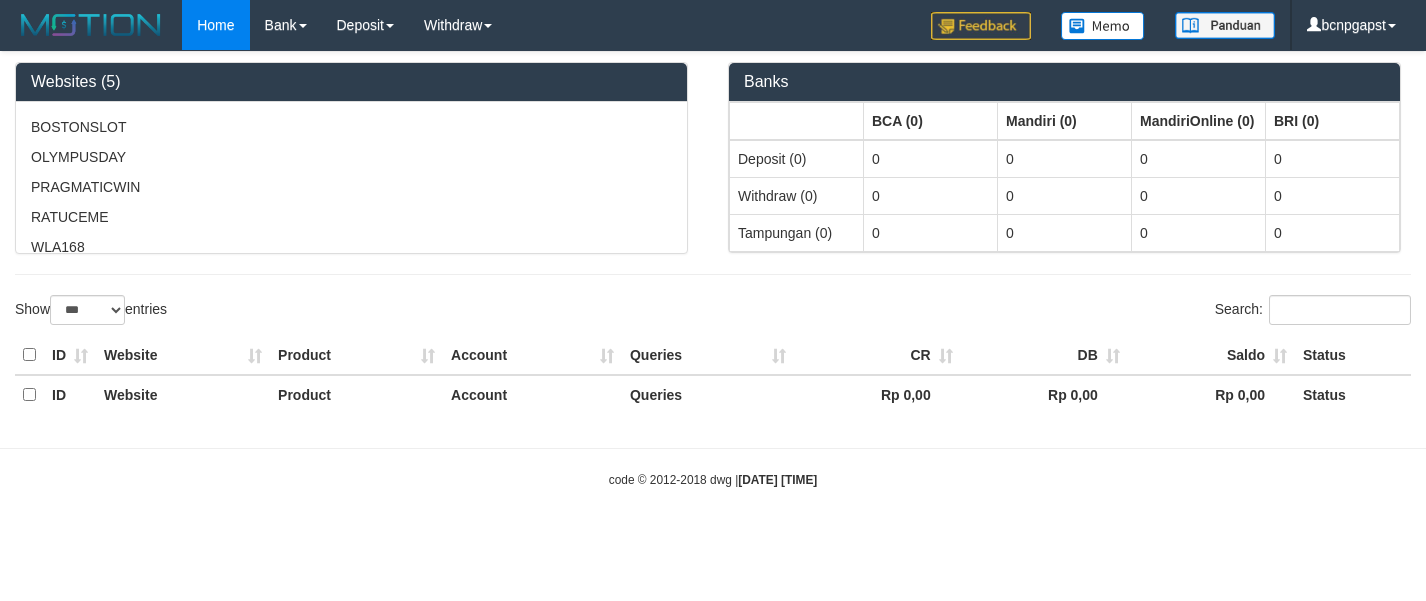 select on "***" 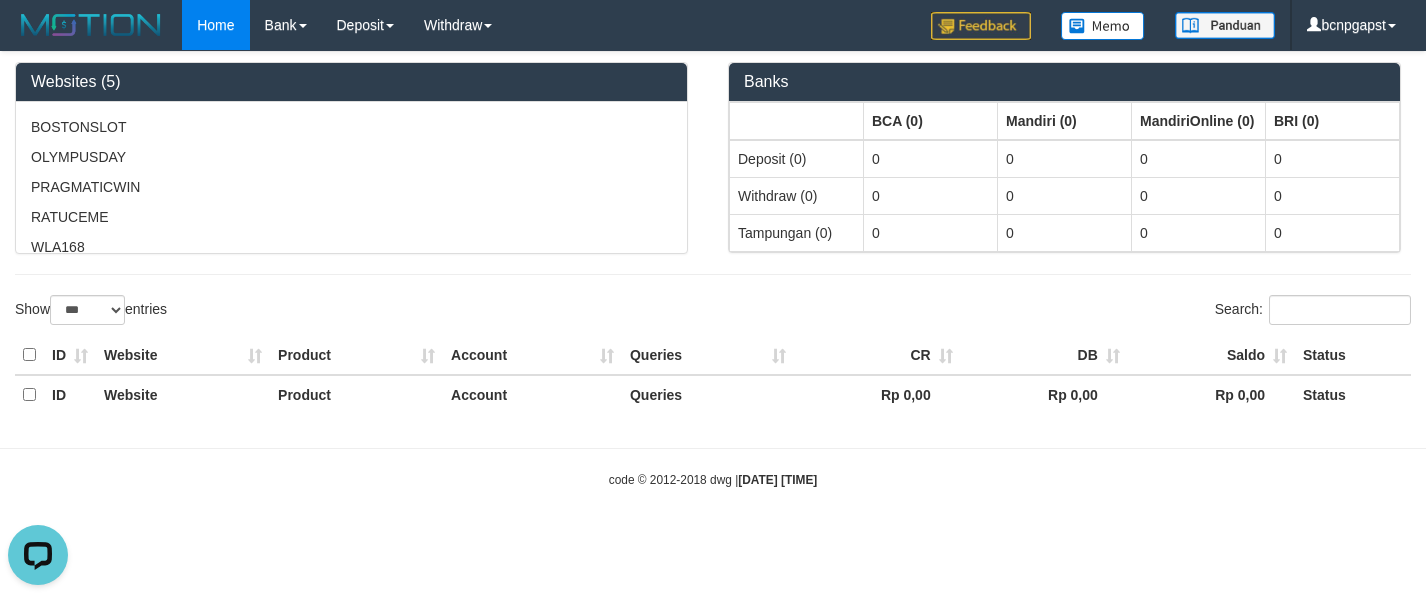 scroll, scrollTop: 0, scrollLeft: 0, axis: both 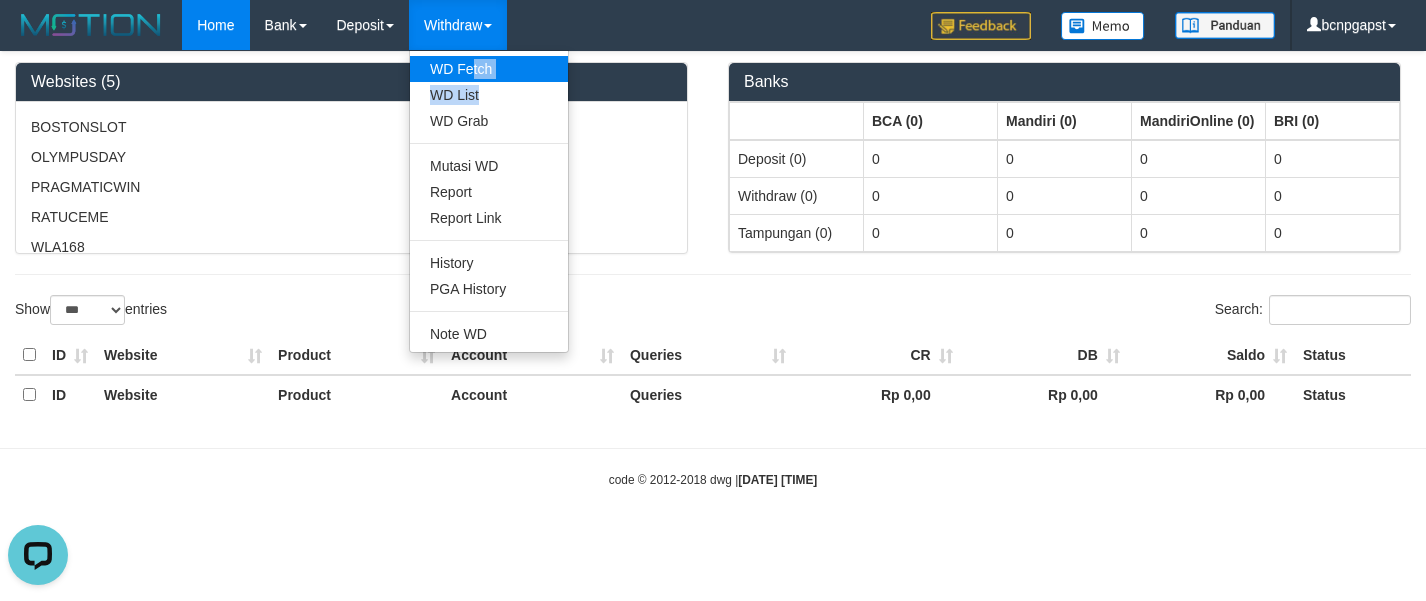 drag, startPoint x: 481, startPoint y: 50, endPoint x: 493, endPoint y: 79, distance: 31.38471 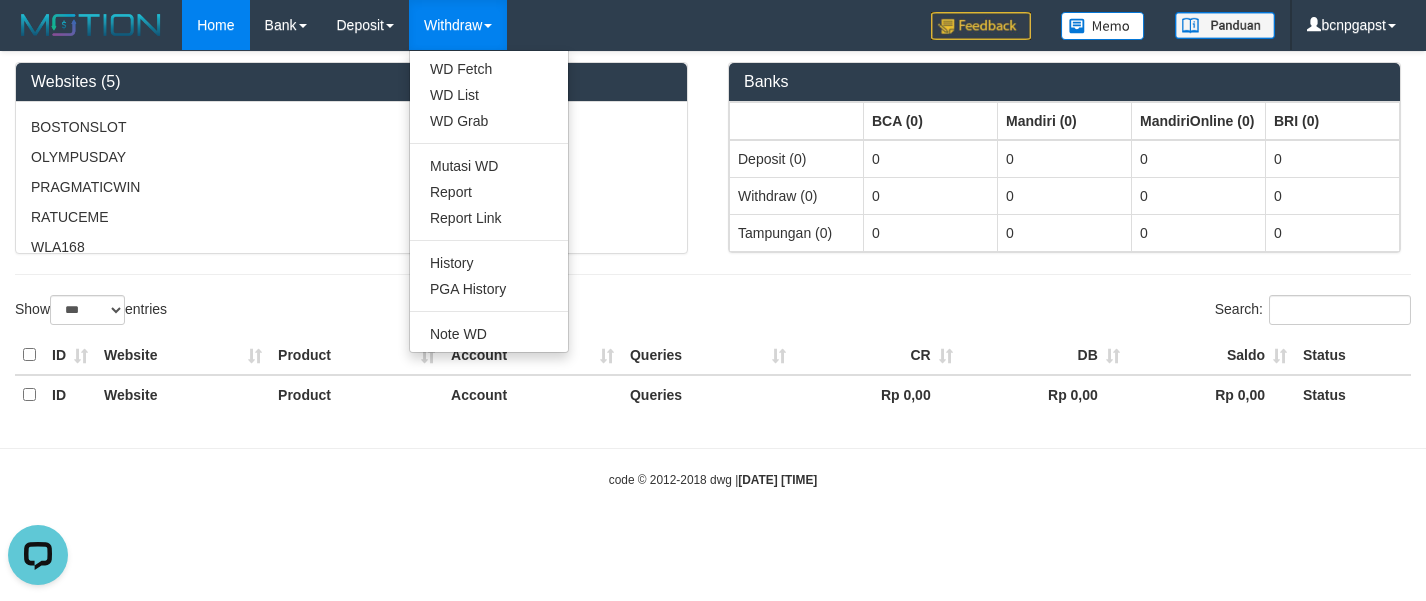 click on "Websites (5)" at bounding box center (351, 82) 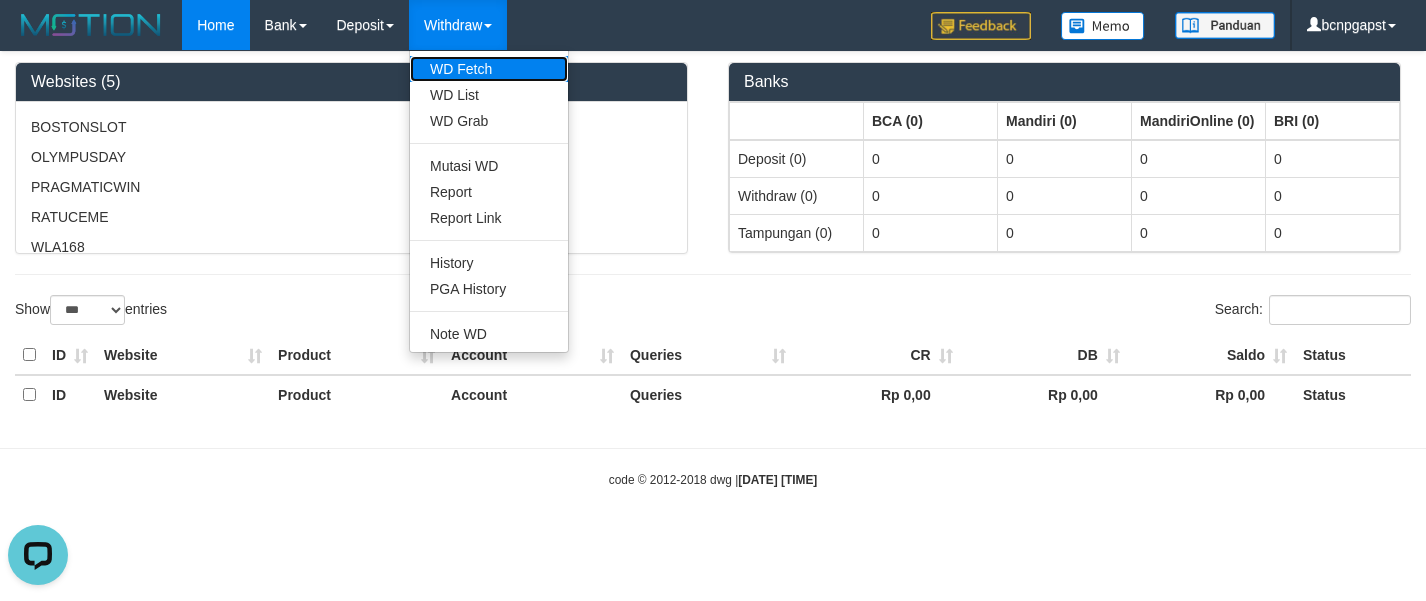 click on "WD Fetch" at bounding box center [489, 69] 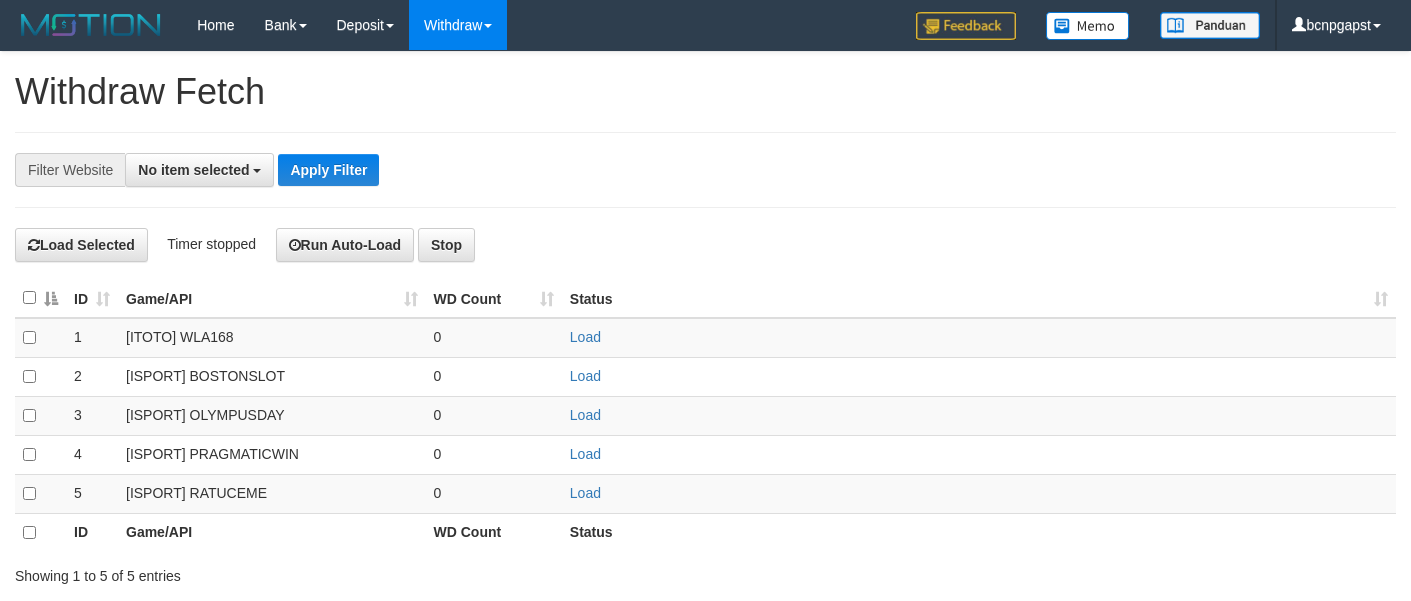 select 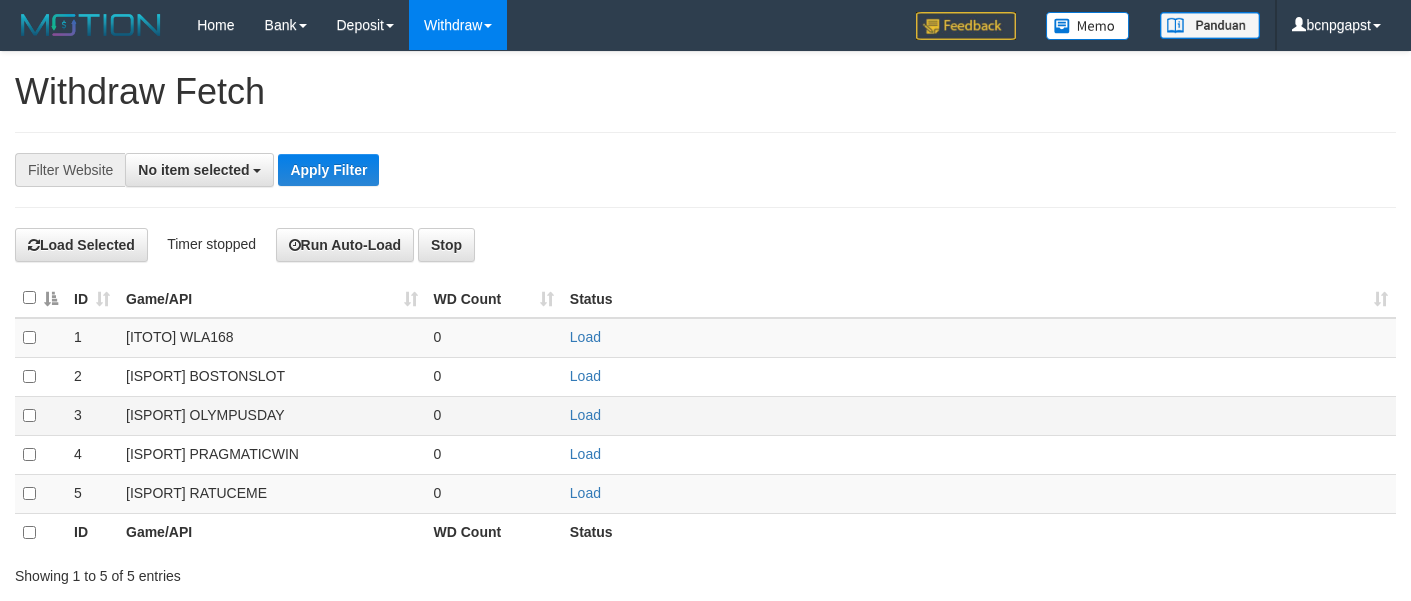 scroll, scrollTop: 0, scrollLeft: 0, axis: both 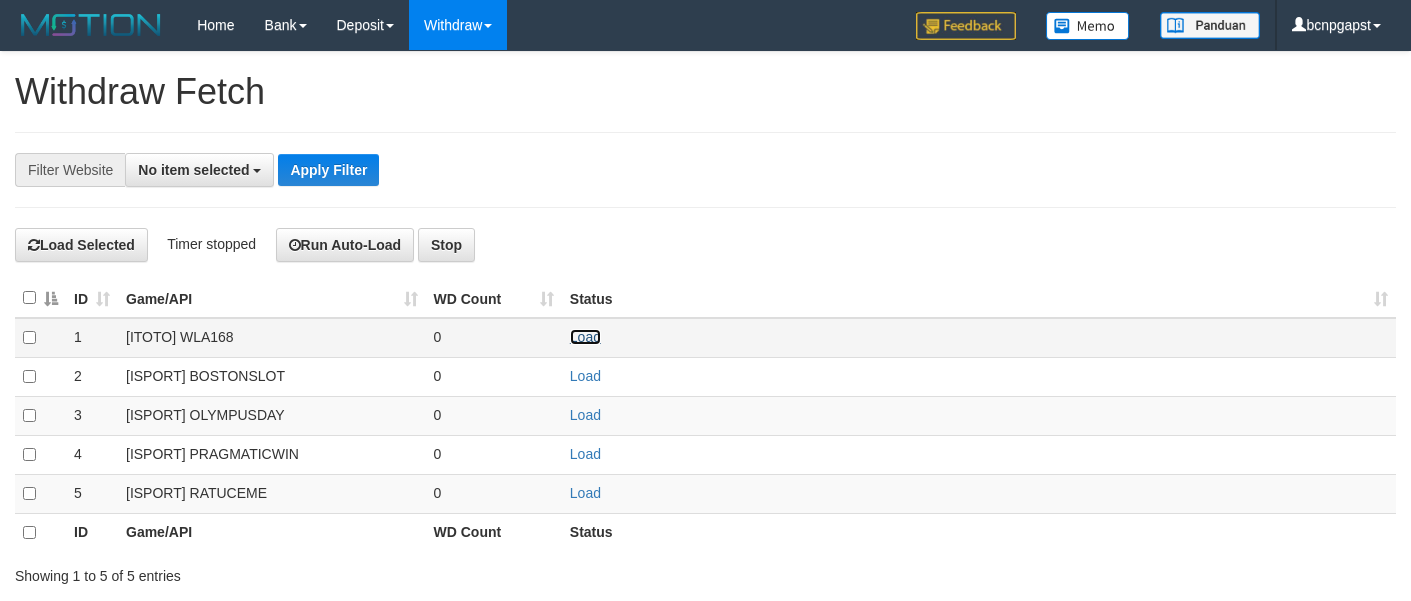 click on "Load" at bounding box center (585, 337) 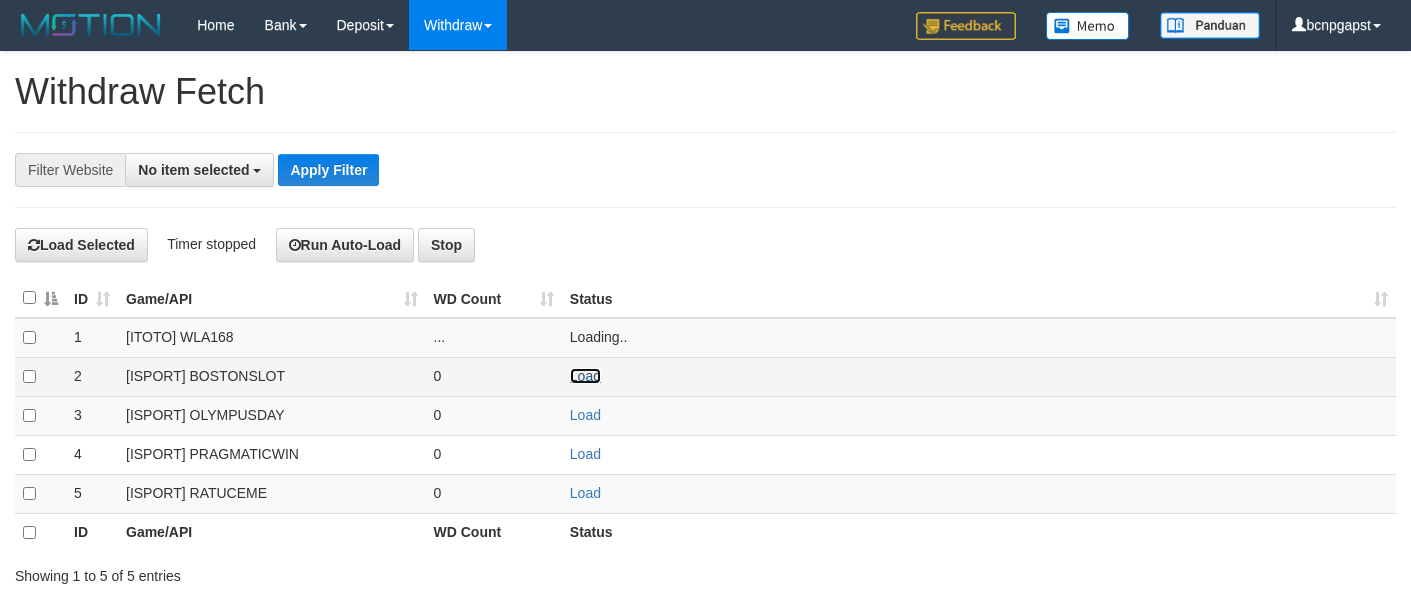 click on "Load" at bounding box center (585, 376) 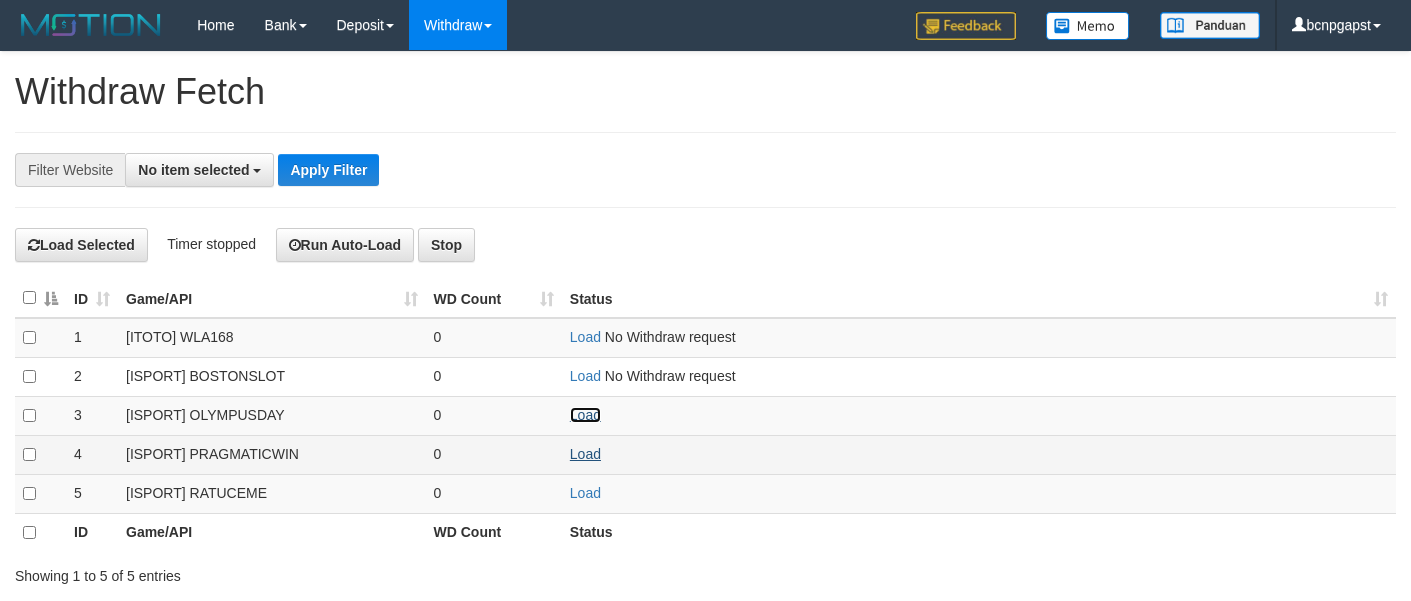 drag, startPoint x: 576, startPoint y: 422, endPoint x: 584, endPoint y: 452, distance: 31.04835 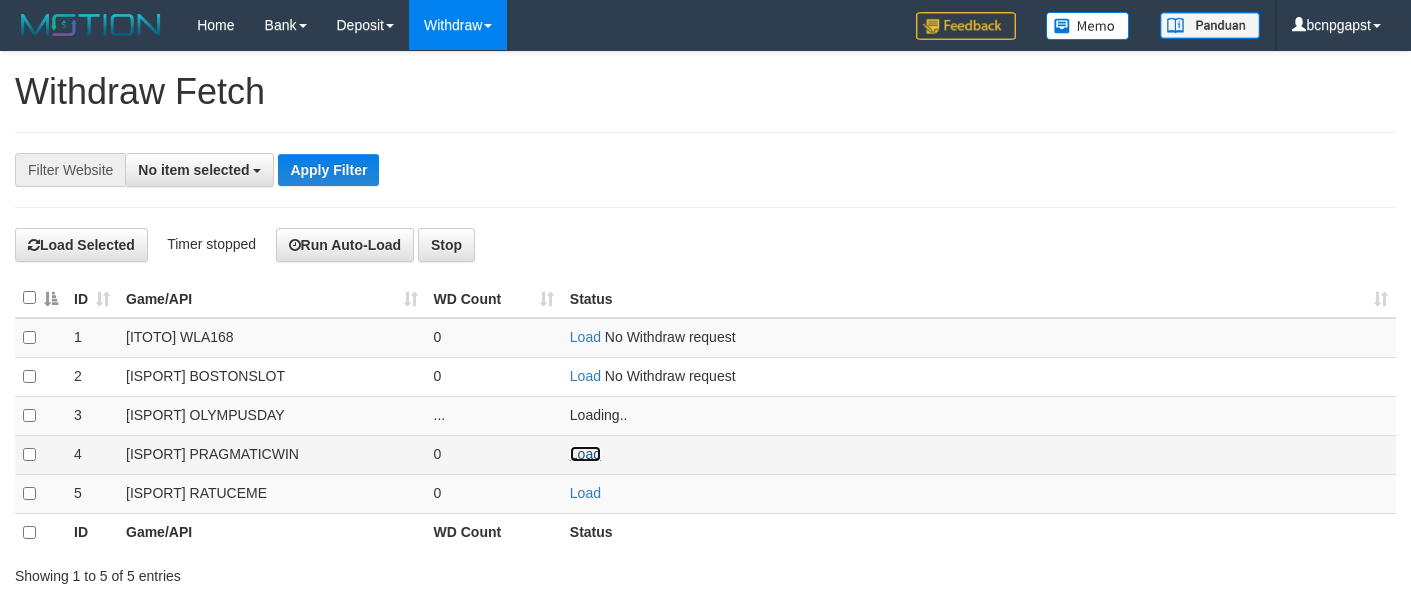 click on "Load" at bounding box center (585, 454) 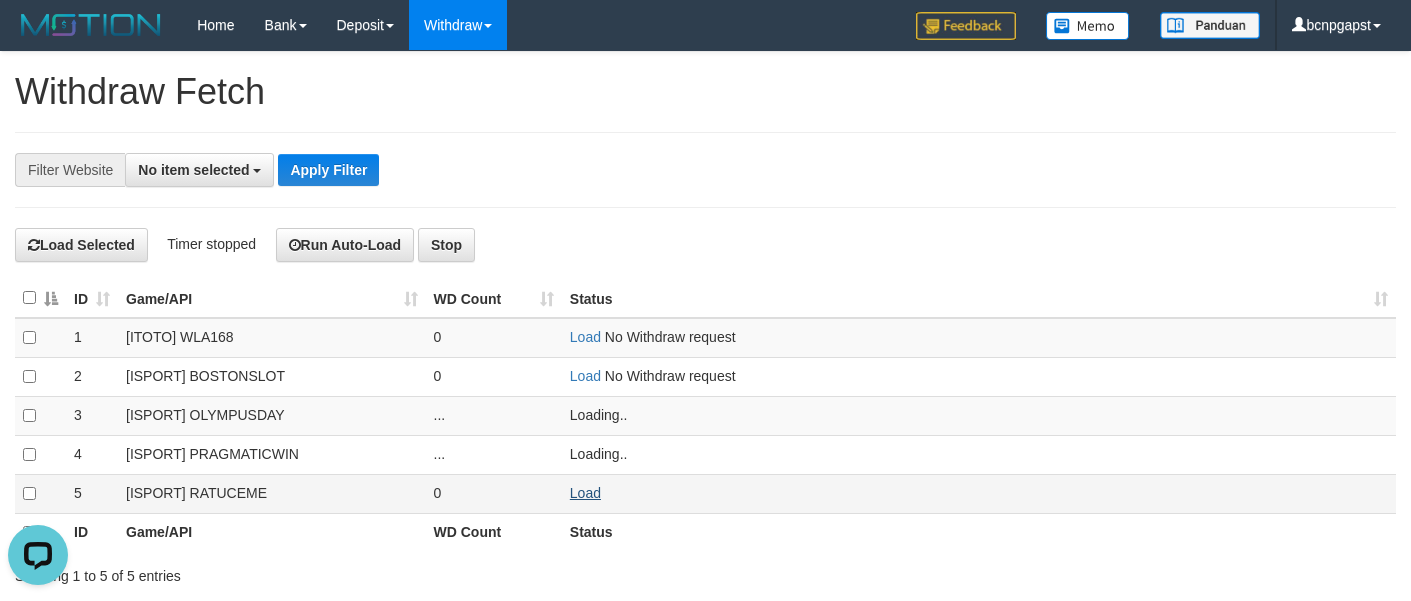 scroll, scrollTop: 0, scrollLeft: 0, axis: both 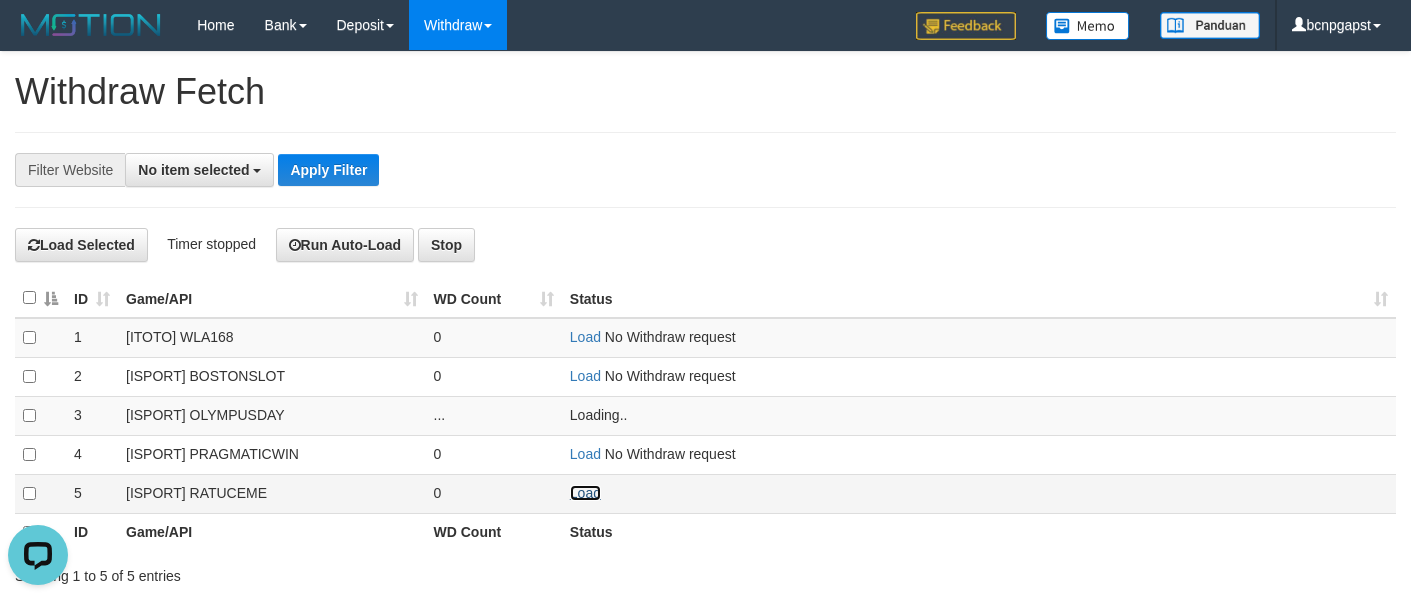 click on "Load" at bounding box center (585, 493) 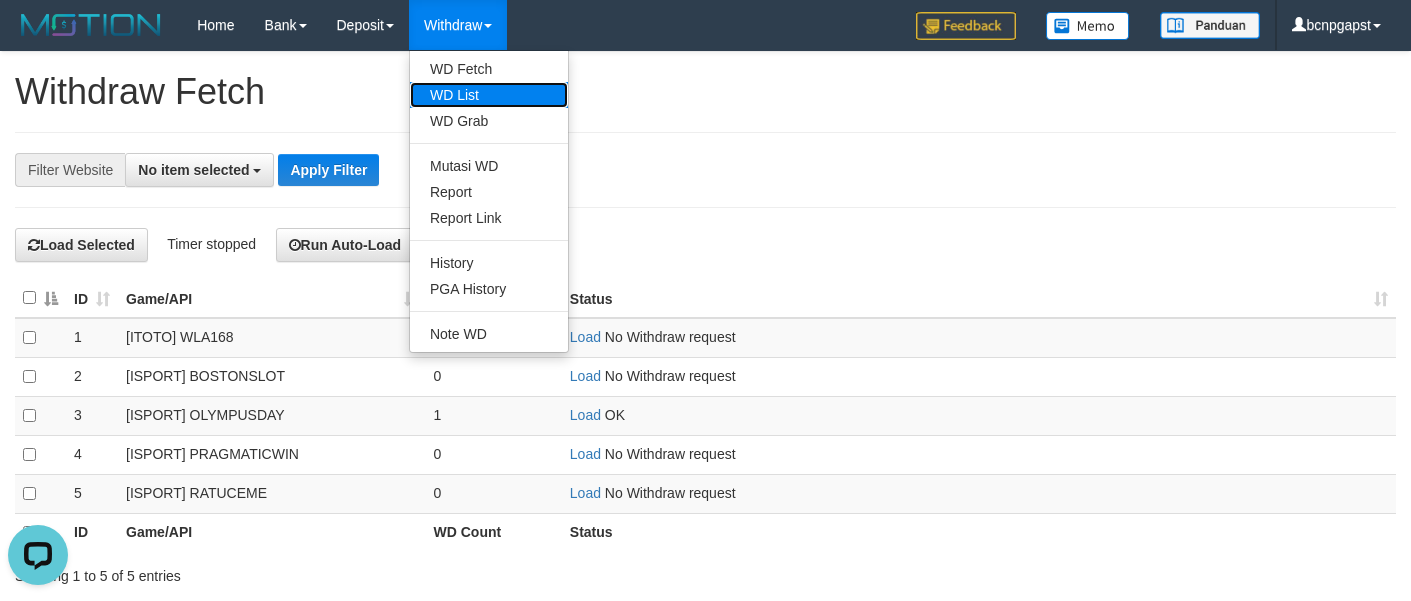 click on "WD List" at bounding box center (489, 95) 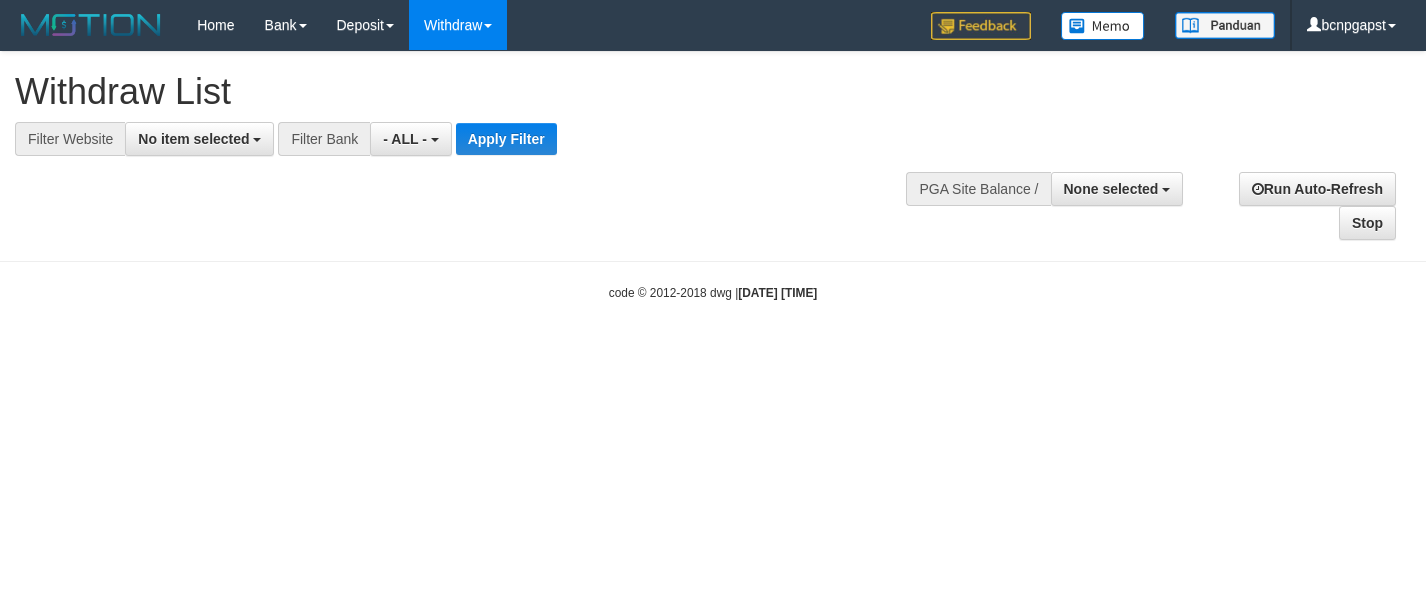 select 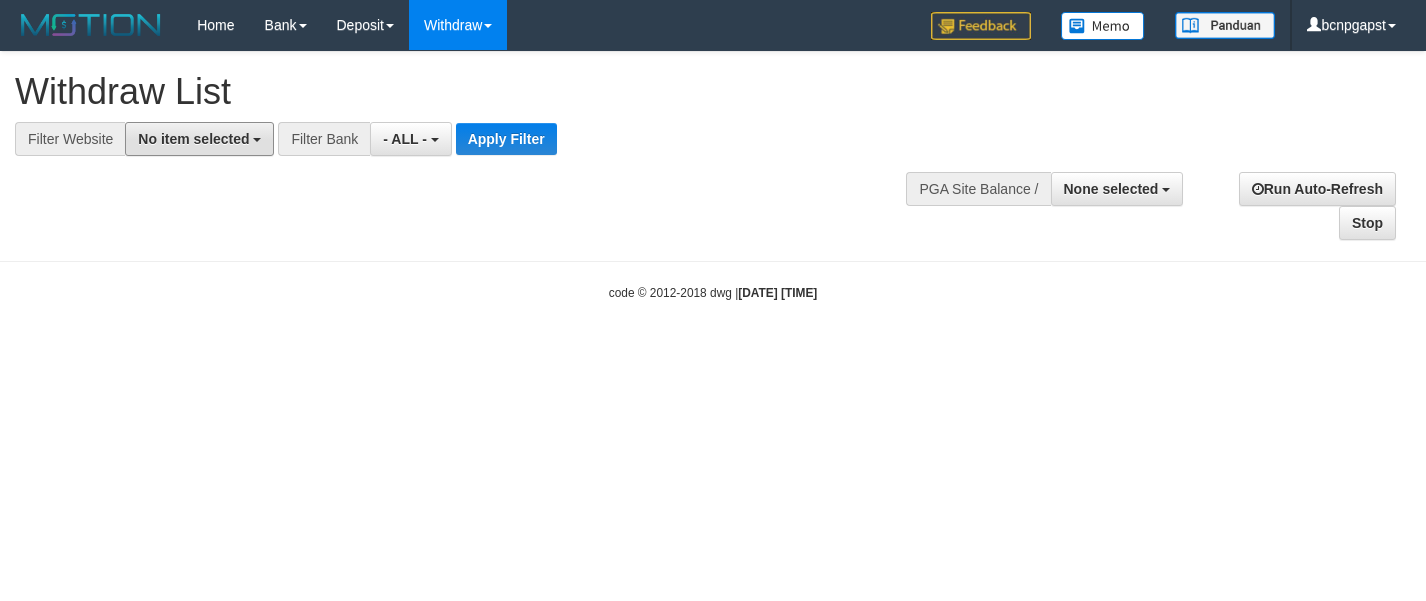 drag, startPoint x: 195, startPoint y: 142, endPoint x: 207, endPoint y: 220, distance: 78.91768 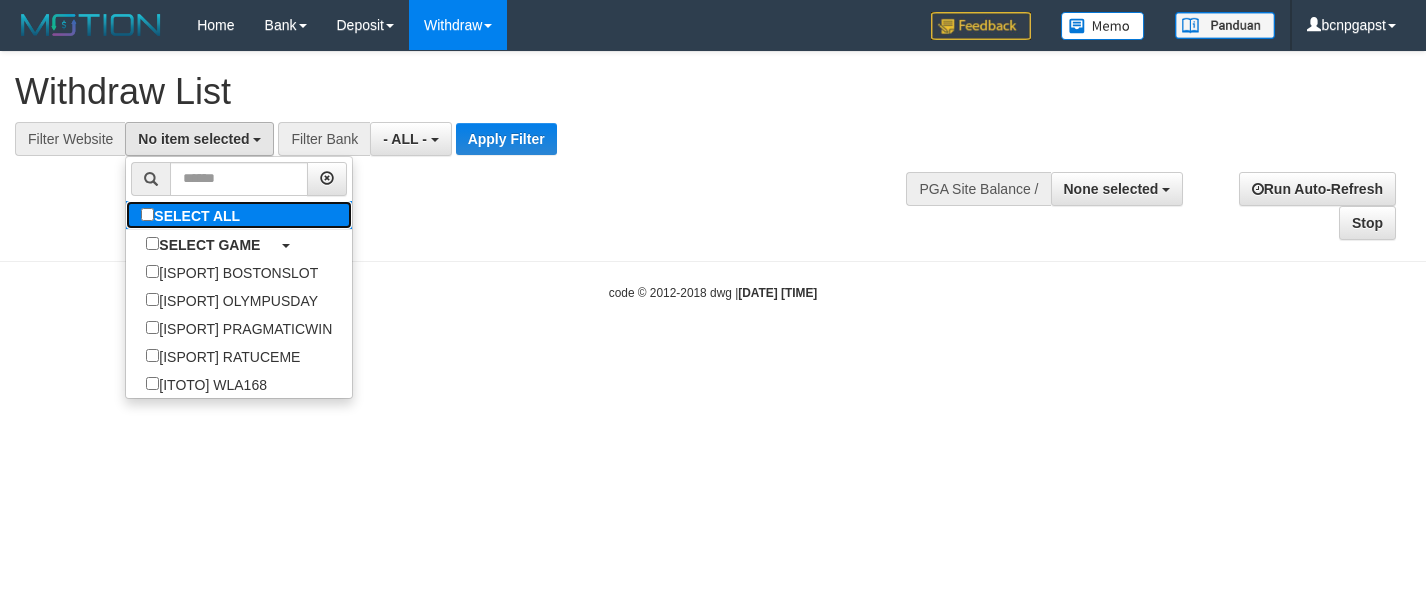 click on "SELECT ALL" at bounding box center (193, 215) 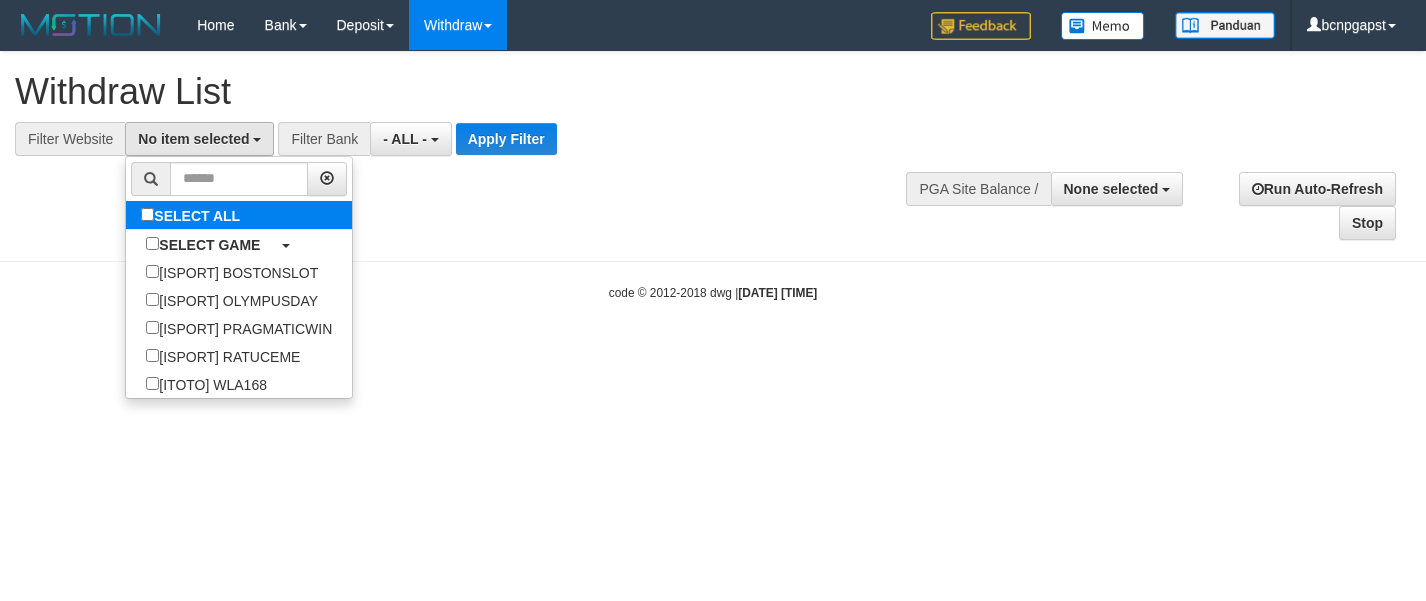 select on "****" 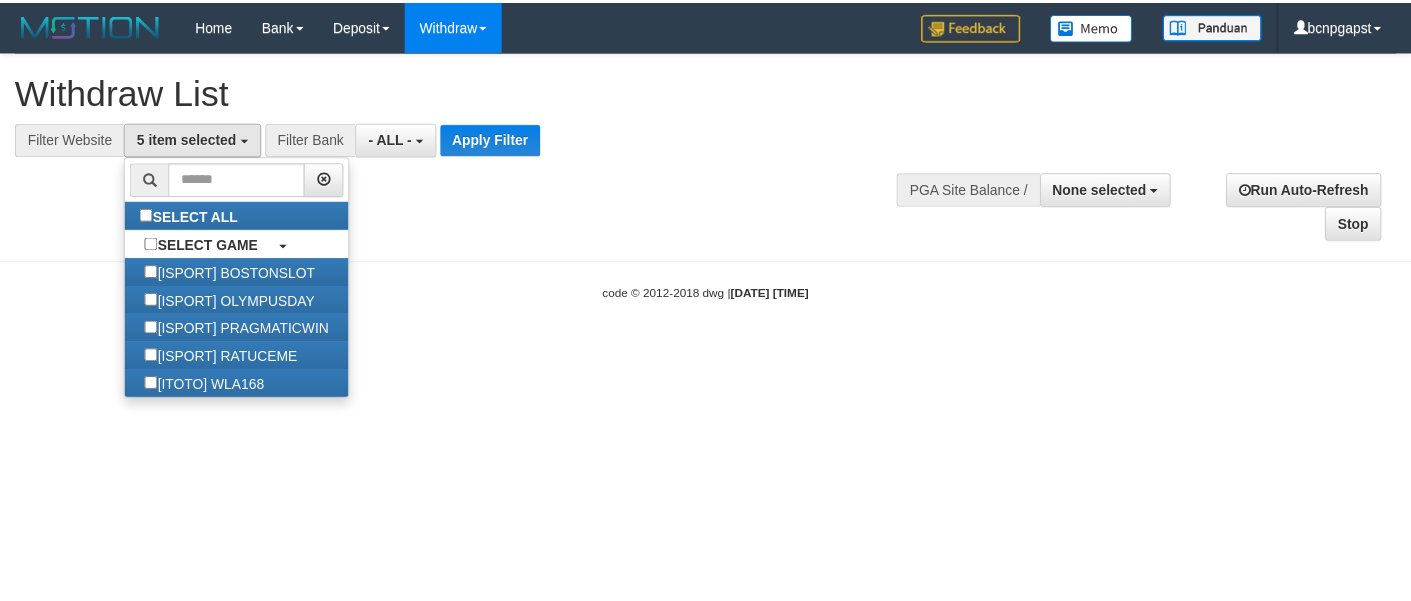 scroll, scrollTop: 18, scrollLeft: 0, axis: vertical 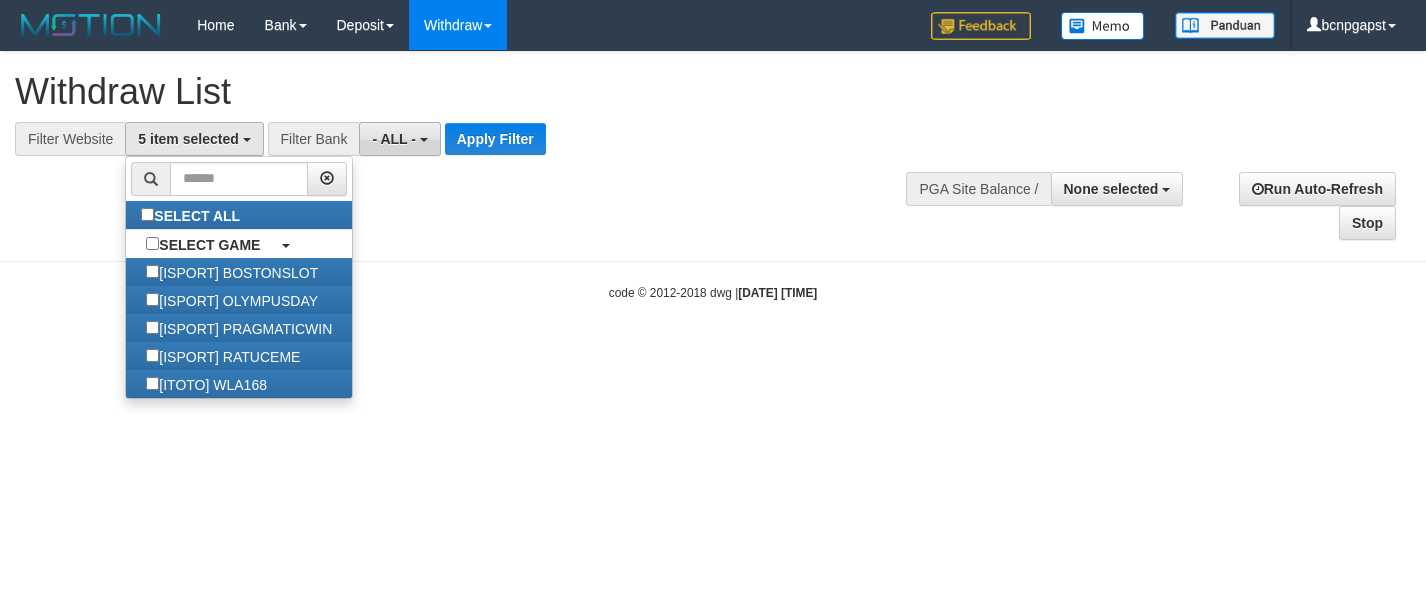 click on "- ALL -" at bounding box center (399, 139) 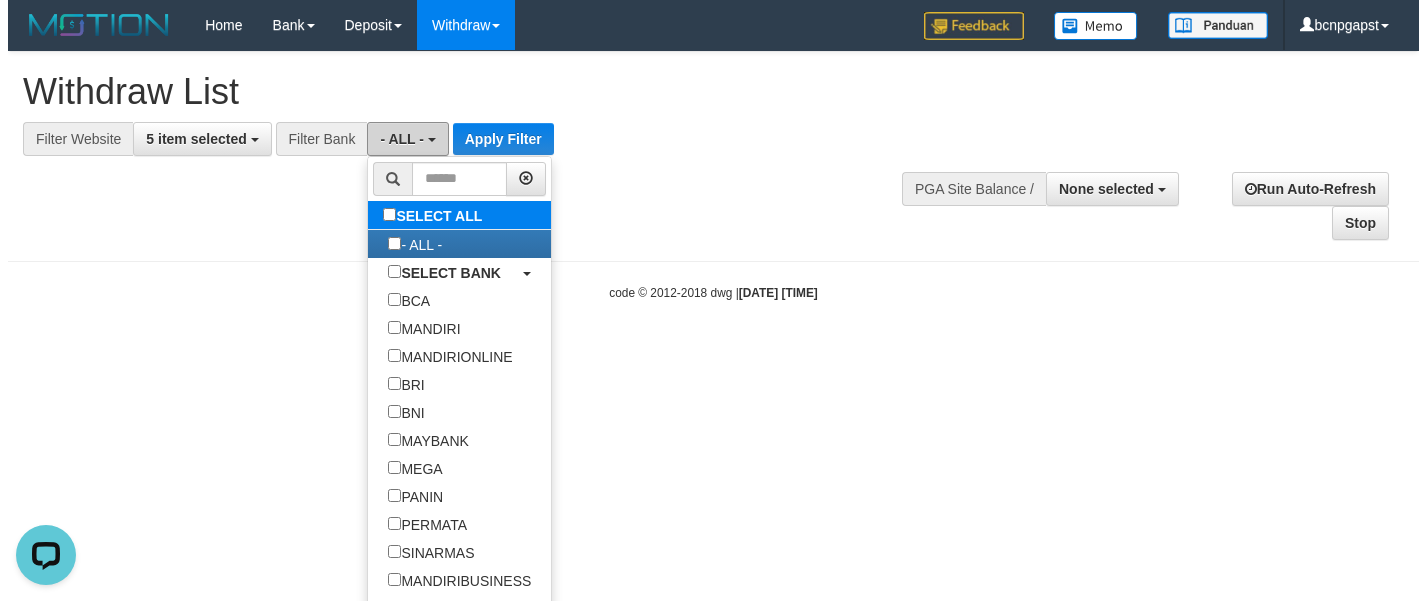 scroll, scrollTop: 0, scrollLeft: 0, axis: both 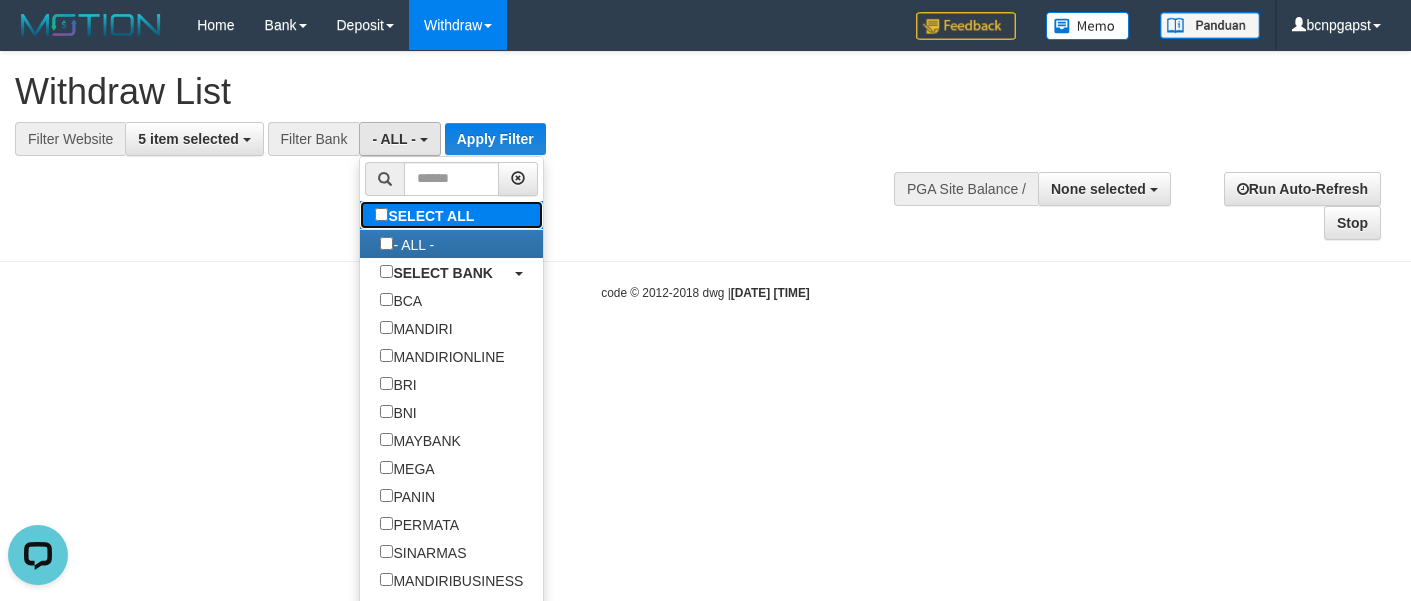 click on "SELECT ALL" at bounding box center (427, 215) 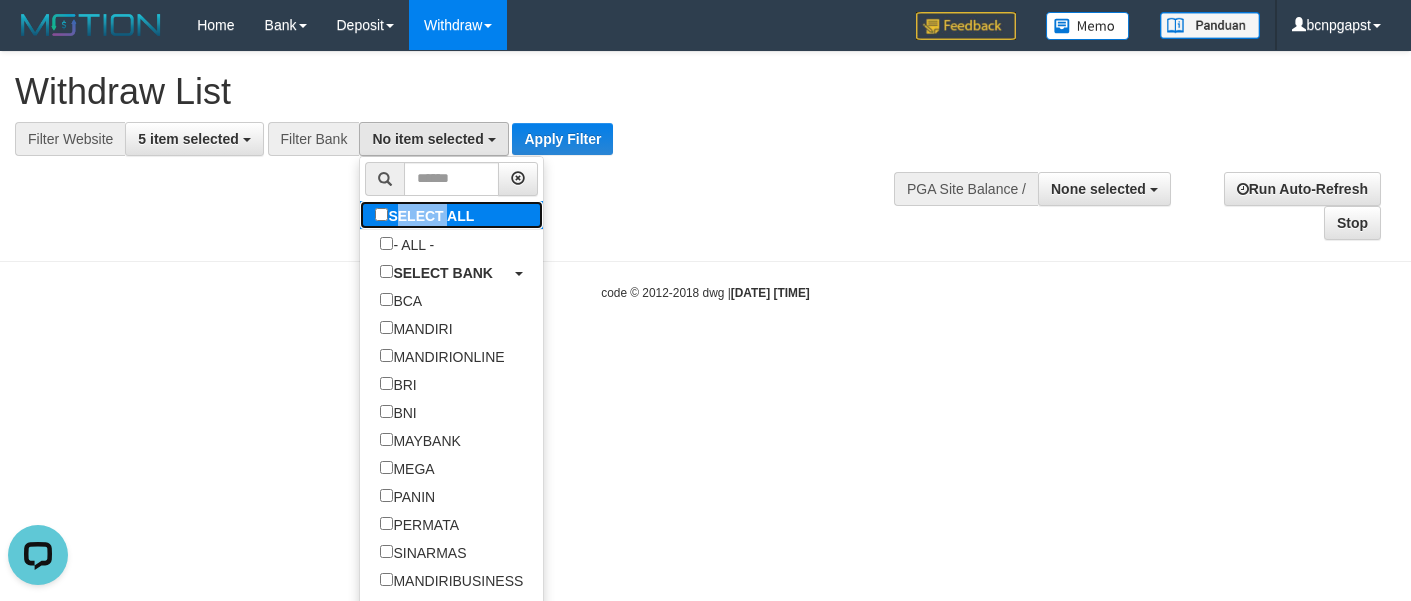 click on "SELECT ALL" at bounding box center [427, 215] 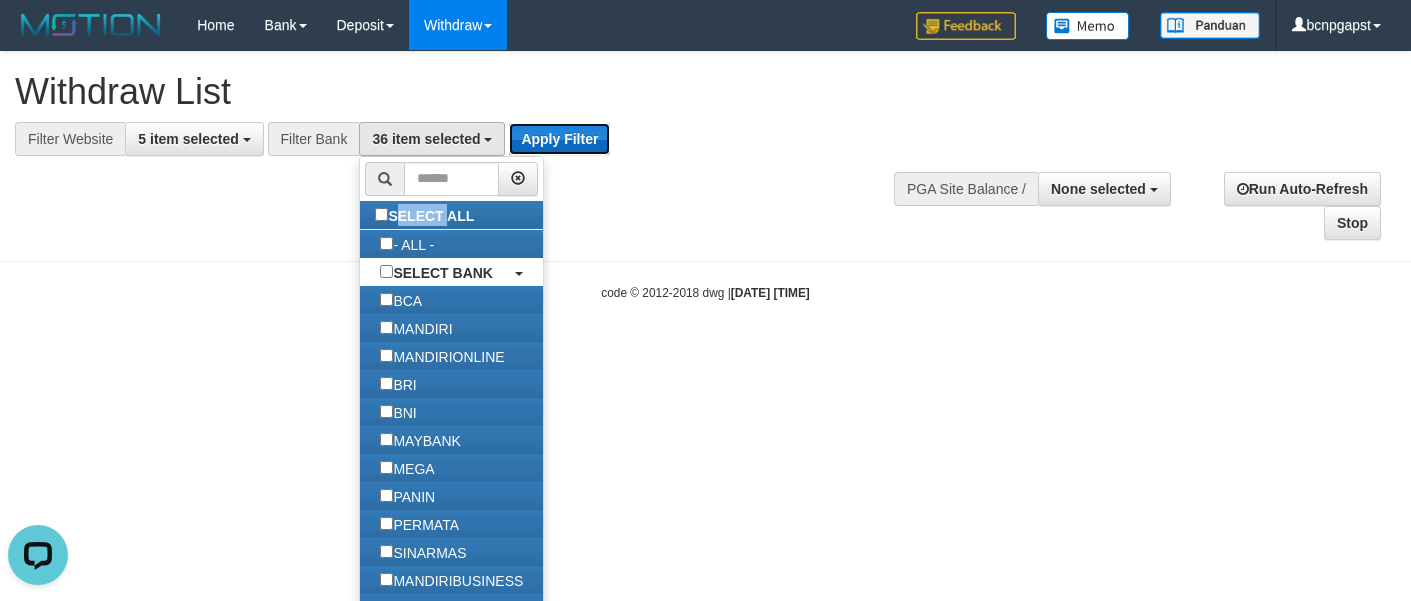 click on "Apply Filter" at bounding box center (559, 139) 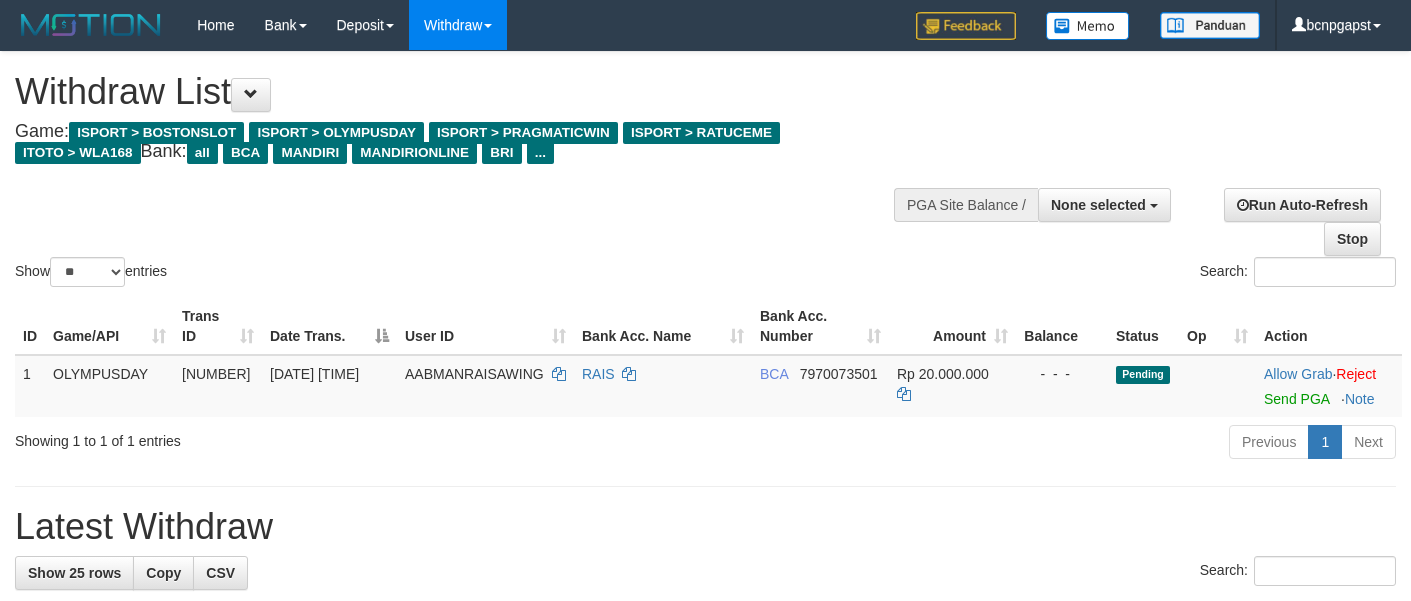 select 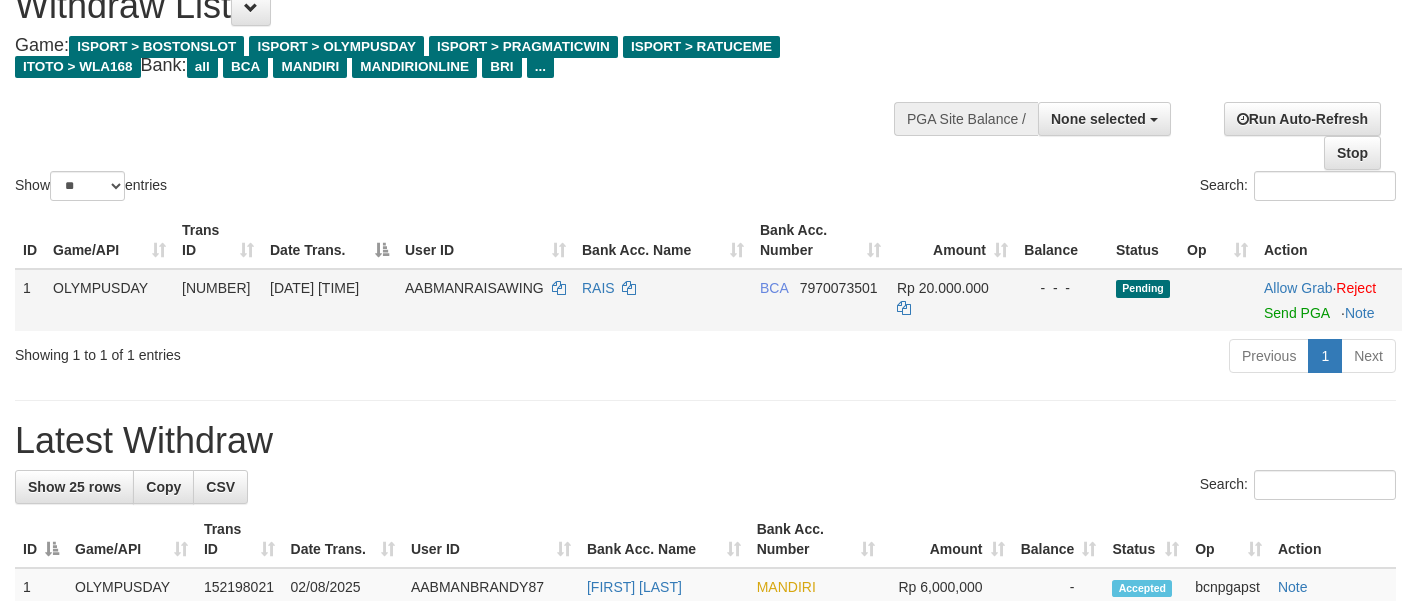 scroll, scrollTop: 67, scrollLeft: 0, axis: vertical 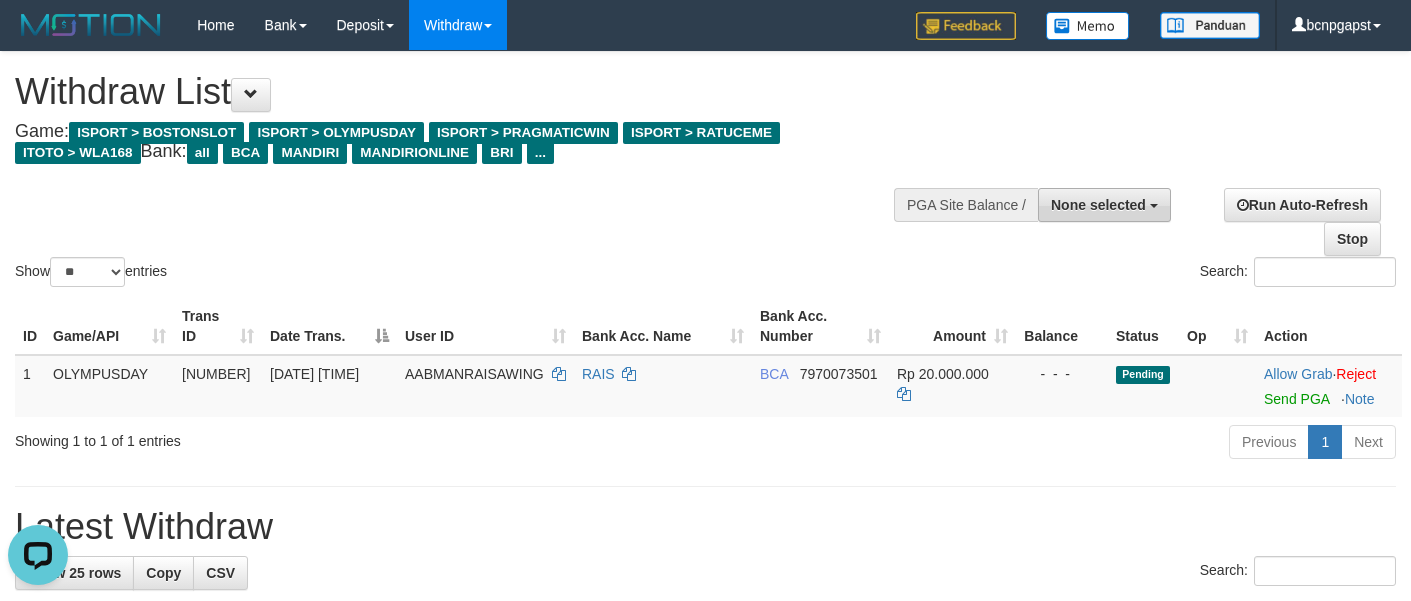 click on "None selected" at bounding box center (1098, 205) 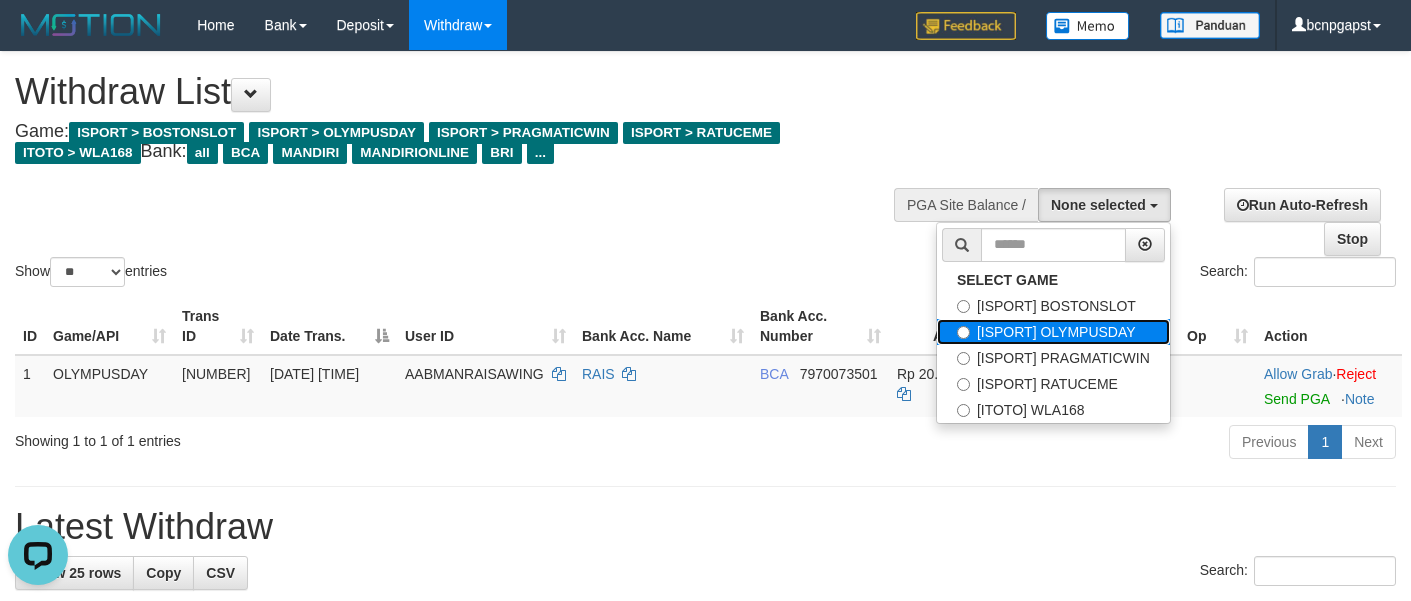 click on "[ISPORT] OLYMPUSDAY" at bounding box center (1053, 332) 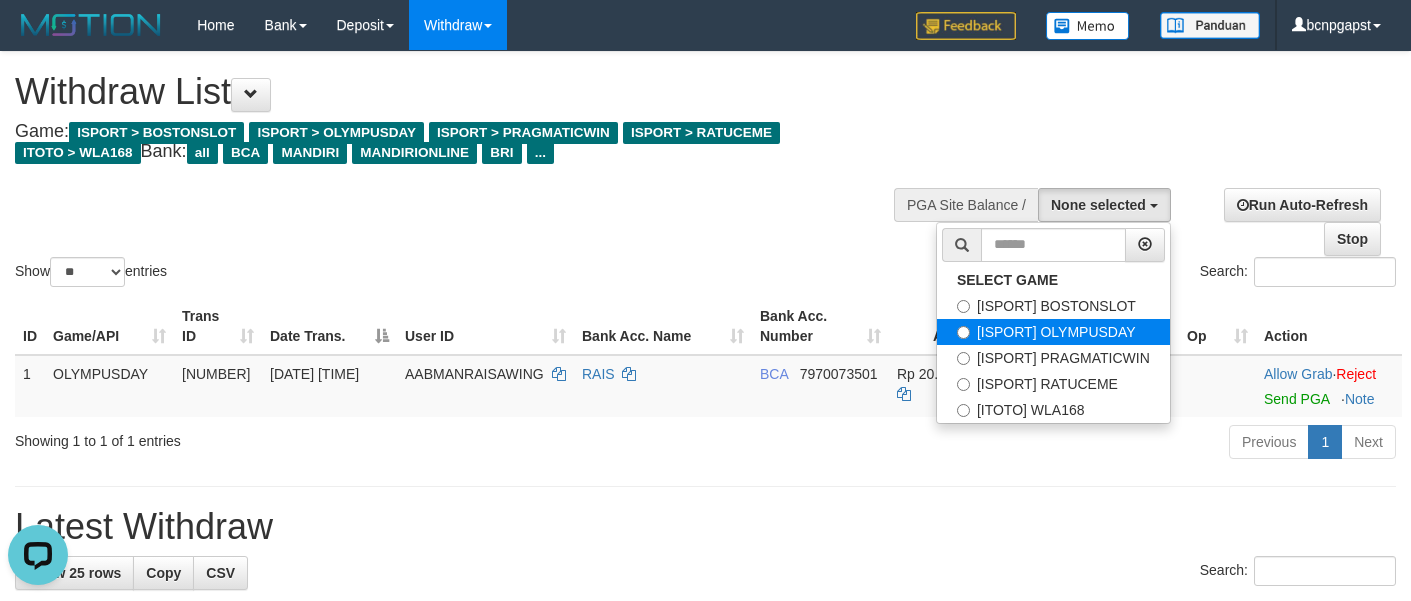 select on "***" 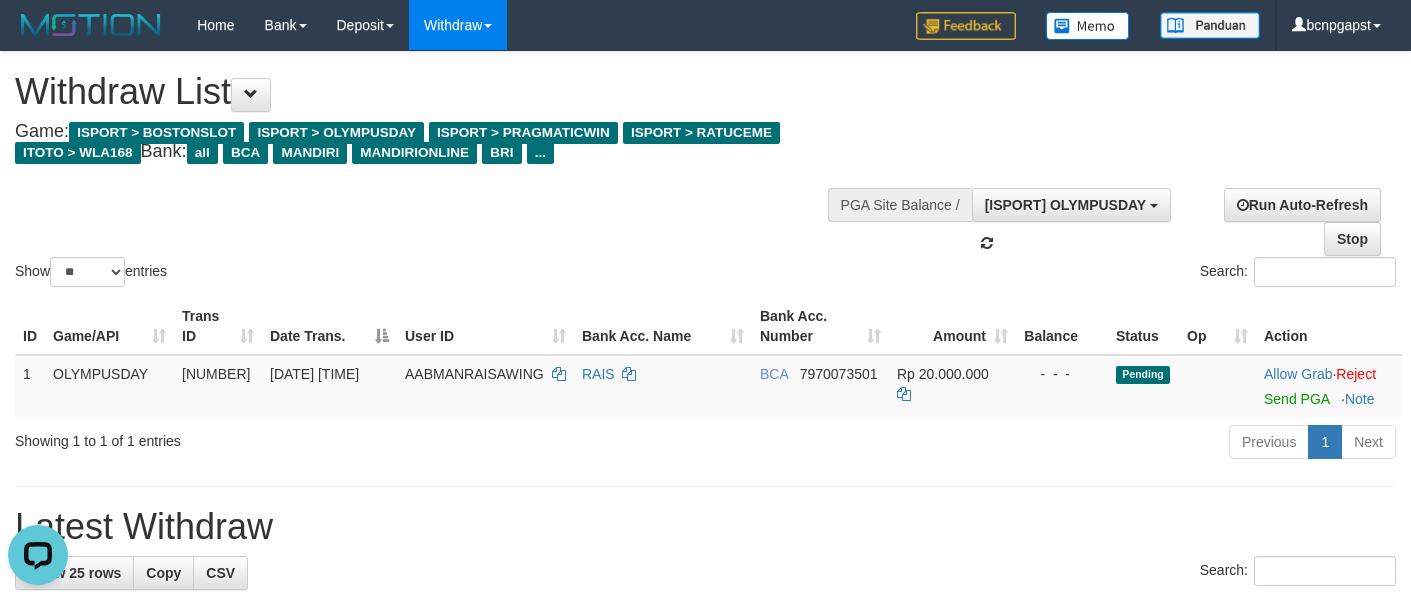 scroll, scrollTop: 35, scrollLeft: 0, axis: vertical 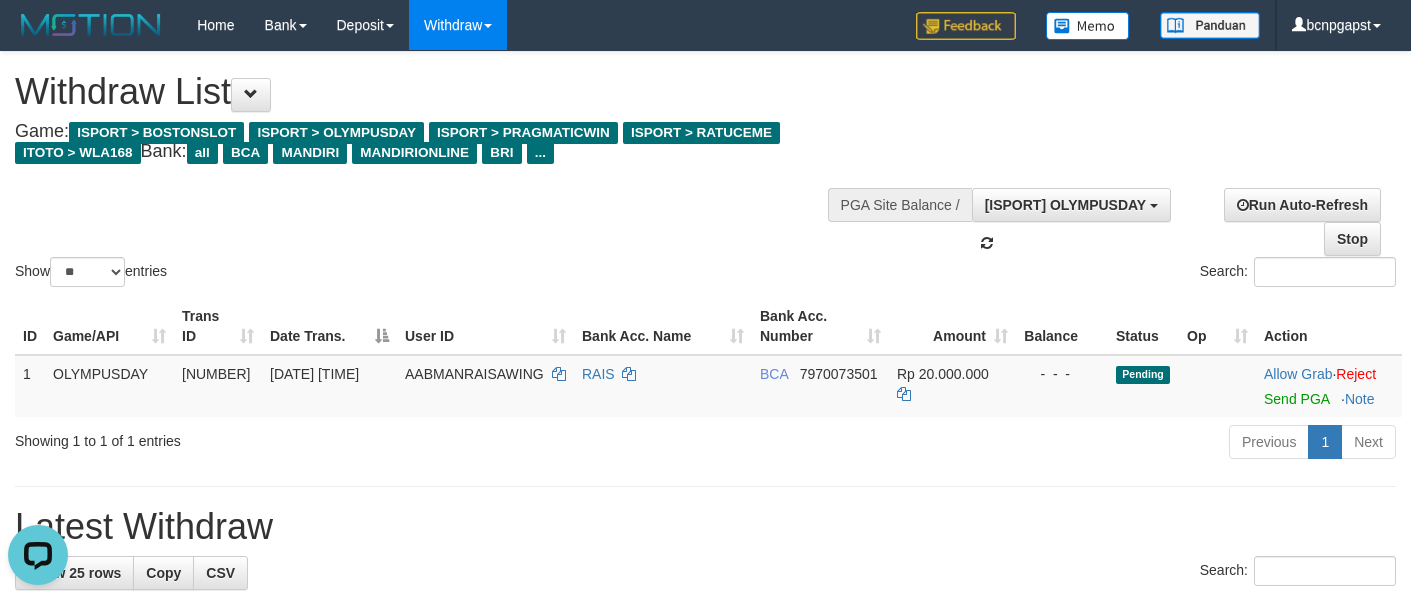 drag, startPoint x: 959, startPoint y: 261, endPoint x: 940, endPoint y: 257, distance: 19.416489 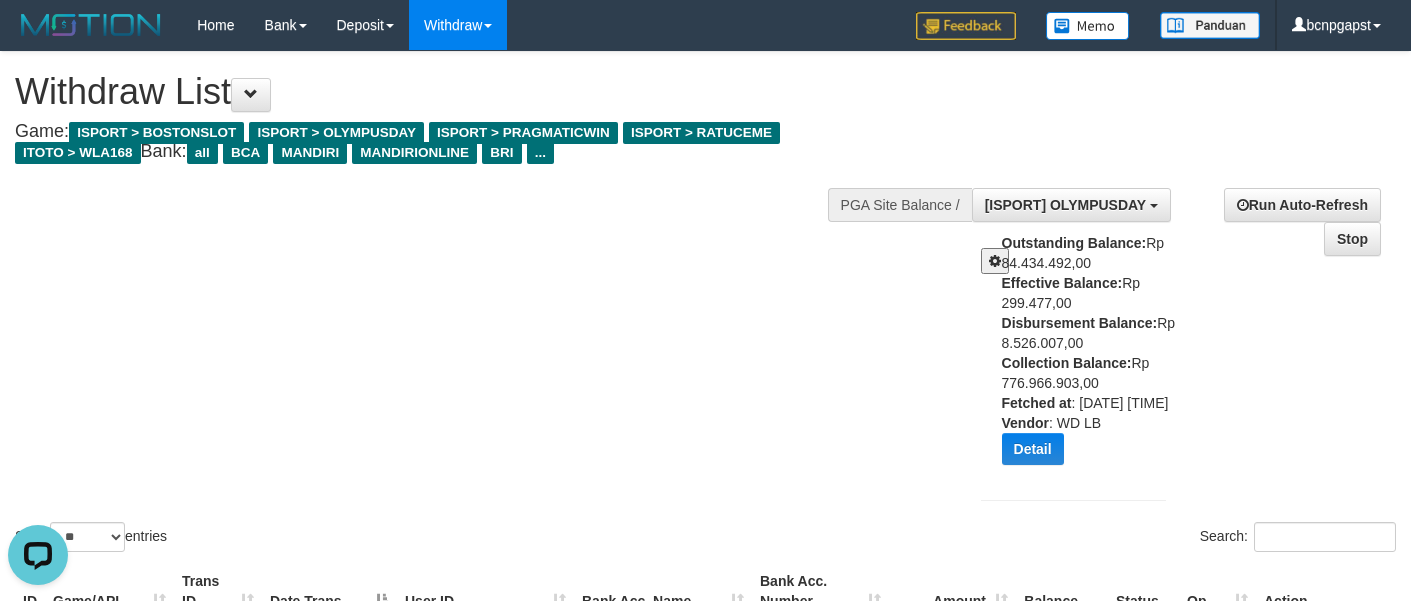 drag, startPoint x: 940, startPoint y: 257, endPoint x: 578, endPoint y: 226, distance: 363.32492 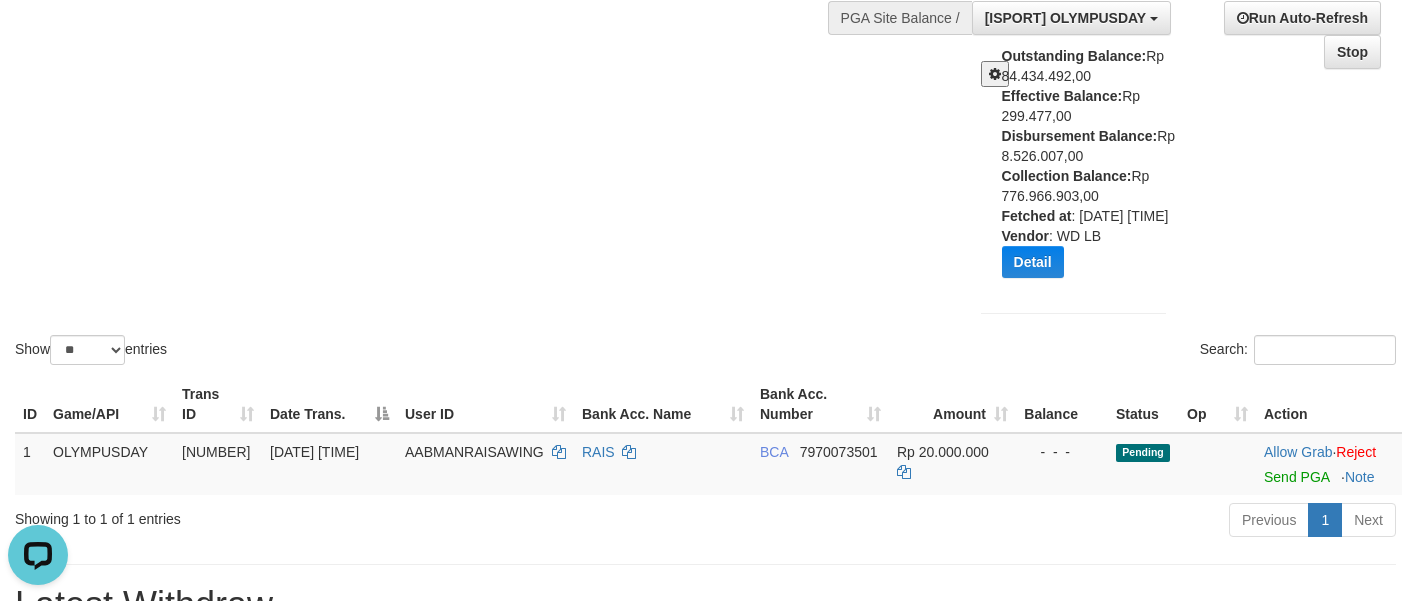 scroll, scrollTop: 0, scrollLeft: 0, axis: both 